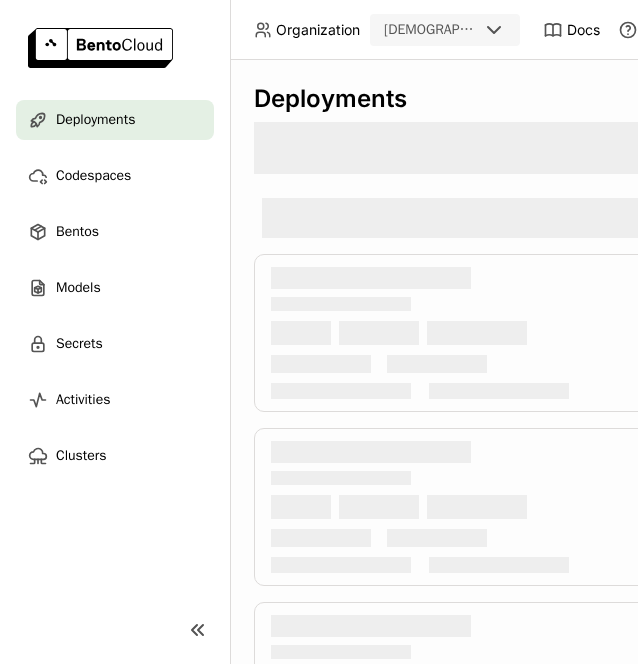 scroll, scrollTop: 0, scrollLeft: 0, axis: both 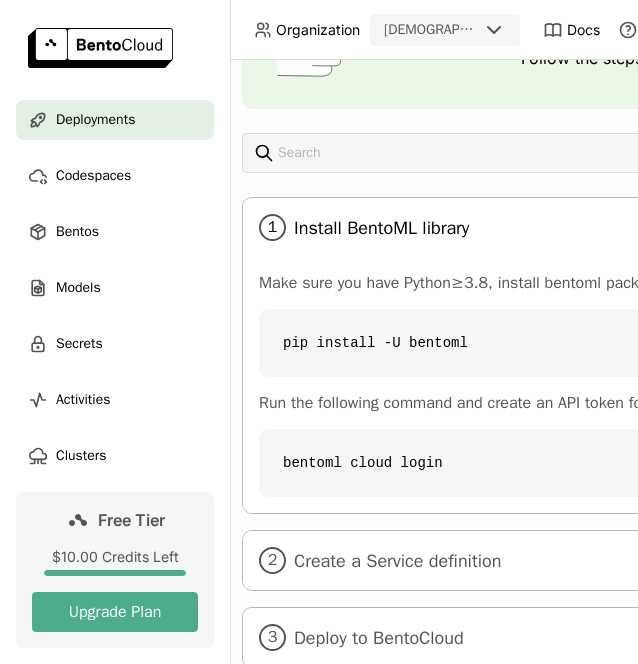 click on "Install BentoML library" at bounding box center (743, 228) 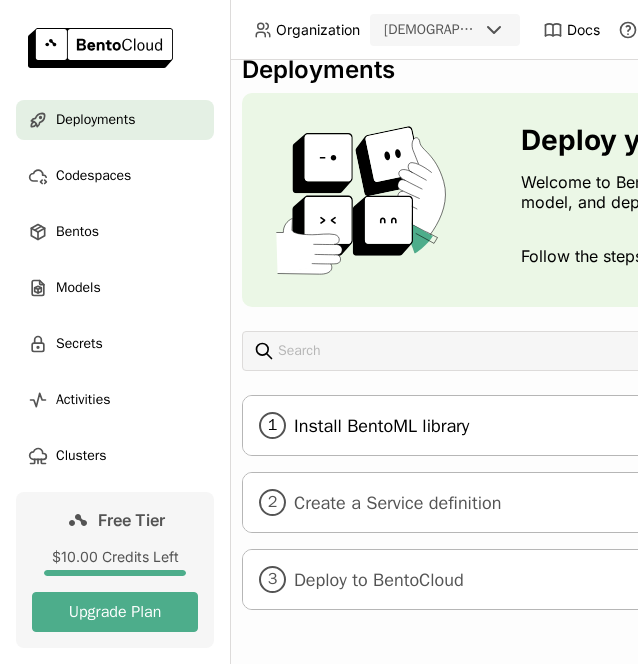 scroll, scrollTop: 42, scrollLeft: 12, axis: both 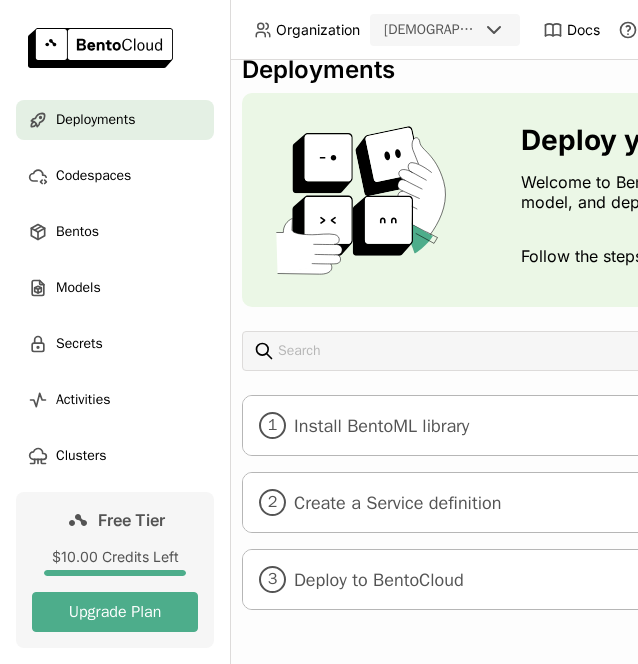 click on "Deployments Deploy your first model Welcome to BentoML! Let’s get you started by building an Inference API for an open source model, and deploy it on BentoCloud. Follow the steps below Create Deployment Get Started 1 Install BentoML library 2 Create a Service definition 3 Deploy to BentoCloud" at bounding box center (742, 347) 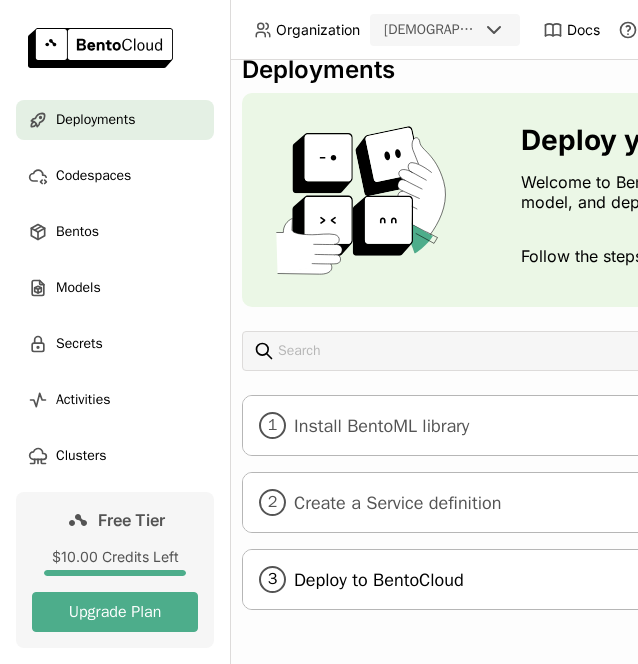 click on "3 Deploy to BentoCloud" at bounding box center [742, 579] 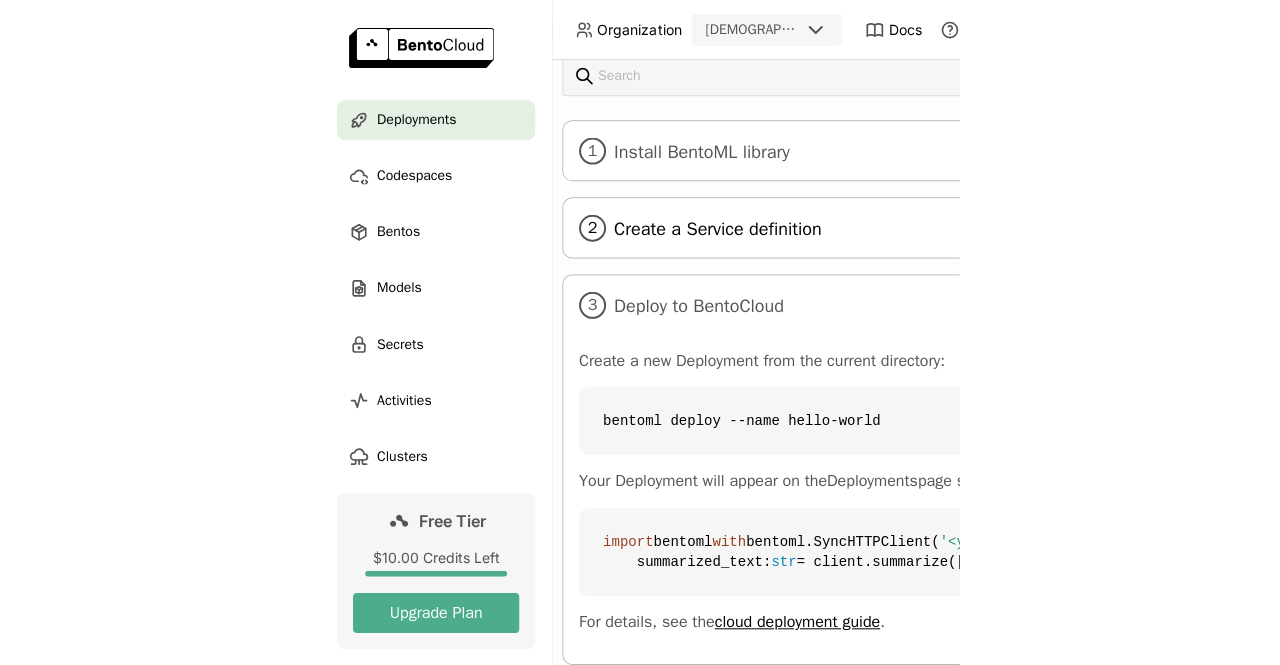 scroll, scrollTop: 303, scrollLeft: 13, axis: both 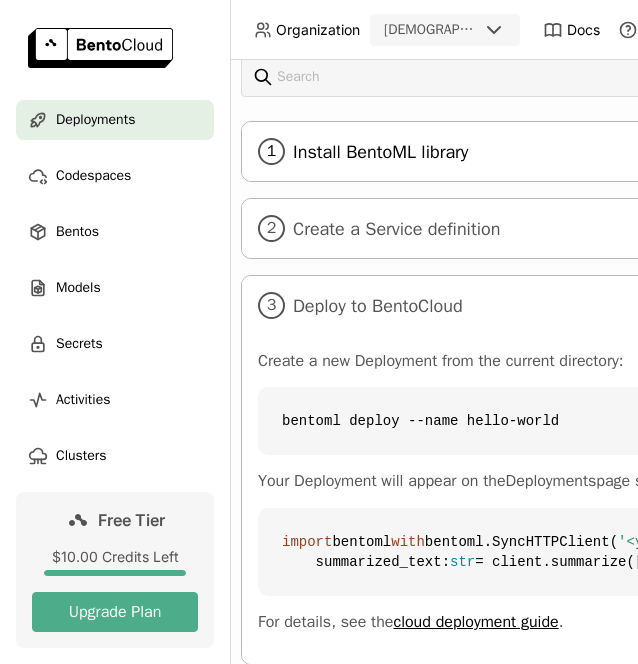 click on "Install BentoML library" at bounding box center [742, 152] 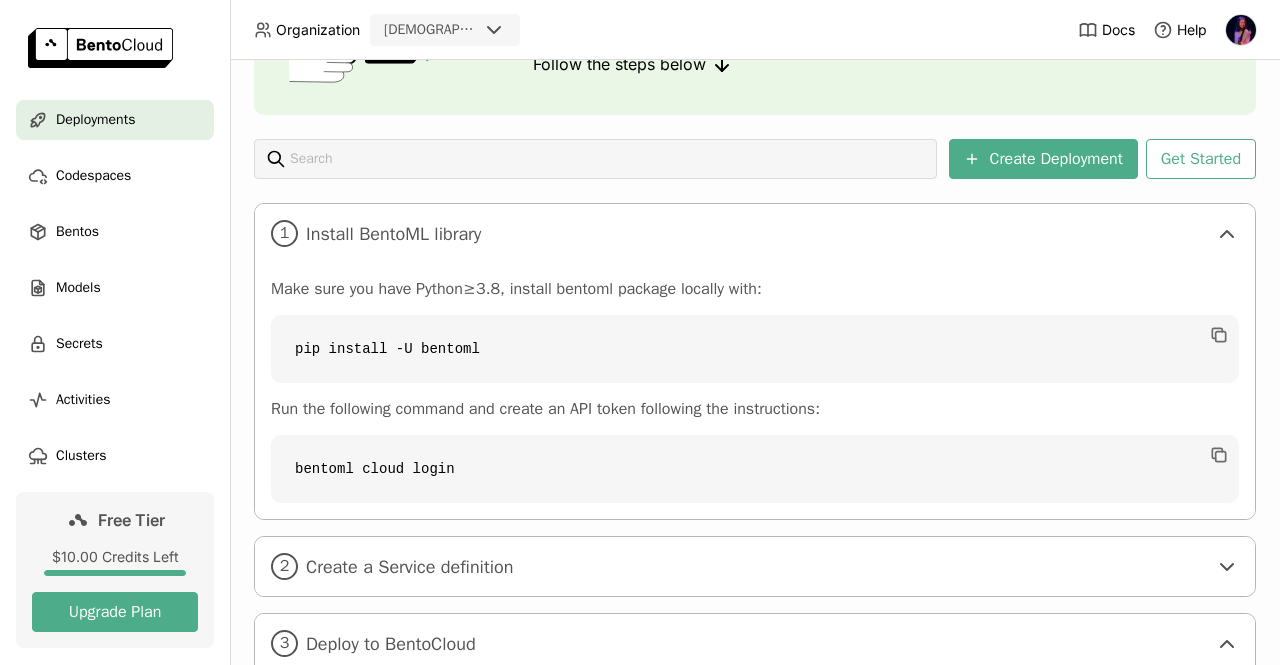 scroll, scrollTop: 203, scrollLeft: 13, axis: both 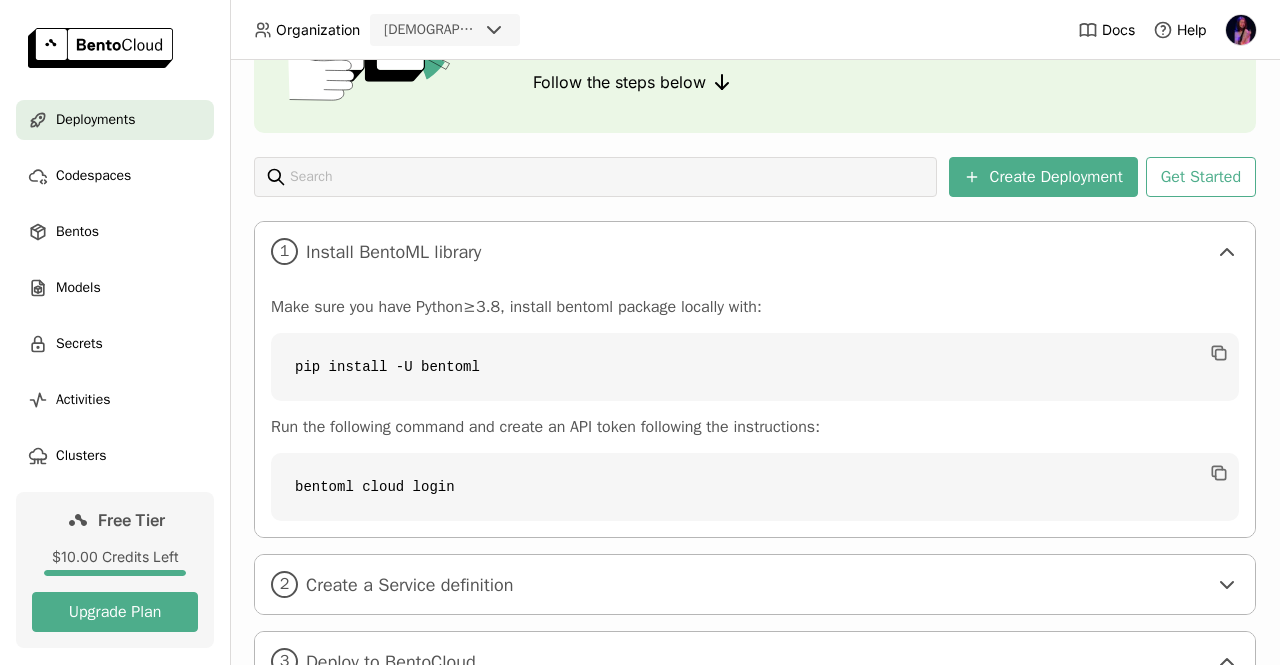 click on "Deployments Deploy your first model Welcome to BentoML! Let’s get you started by building an Inference API for an open source model, and deploy it on BentoCloud. Follow the steps below Create Deployment Get Started 1 Install BentoML library Make sure you have Python≥3.8, install bentoml package locally with: pip install -U bentoml Run the following command and create an API token following the instructions: bentoml cloud login 2 Create a Service definition 3 Deploy to BentoCloud Create a new Deployment from the current directory: bentoml deploy --name hello-world Your Deployment will appear on the  Deployments  page shortly. Once it’s ready, you can call the  summarize  endpoint with a Python script: import  bentoml
with  bentoml.SyncHTTPClient( '<your_deployment_url>' )  as  client:
summarized_text:  str  = client.summarize([bentoml.__doc__])[ 0 ]
print ( f"Result:  {summarized_text} " ) For details, see the  cloud deployment guide ." at bounding box center (755, 466) 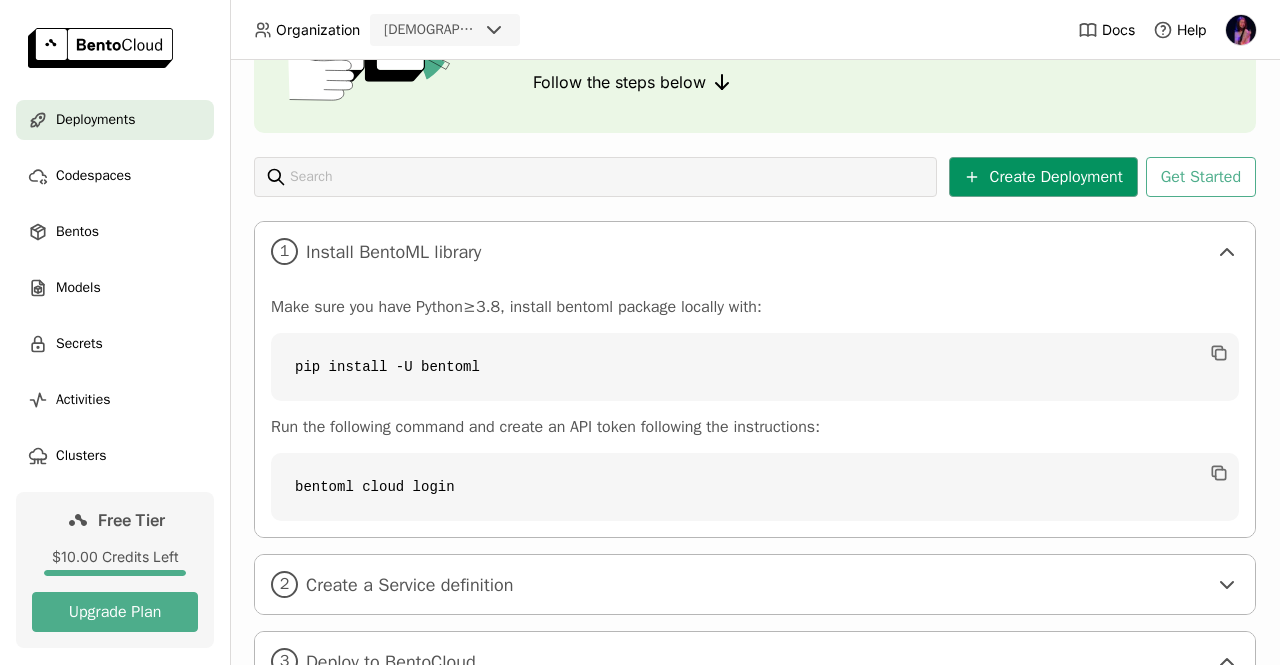 click on "Create Deployment" at bounding box center [1043, 177] 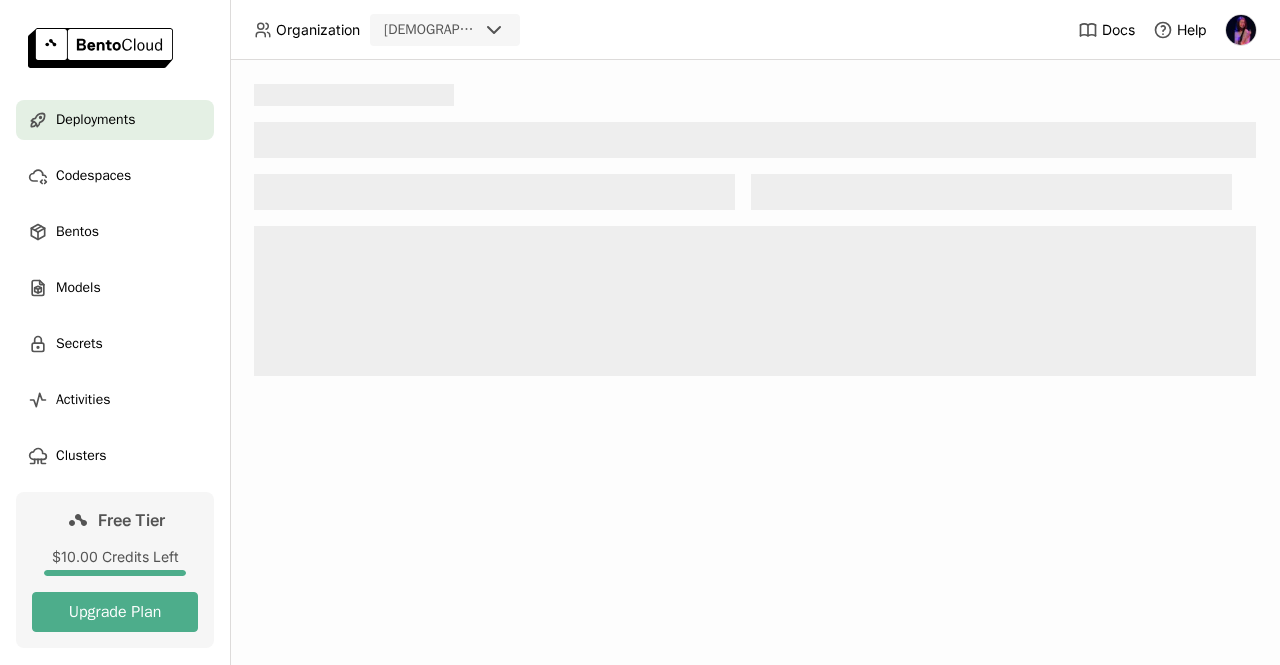 scroll, scrollTop: 0, scrollLeft: 0, axis: both 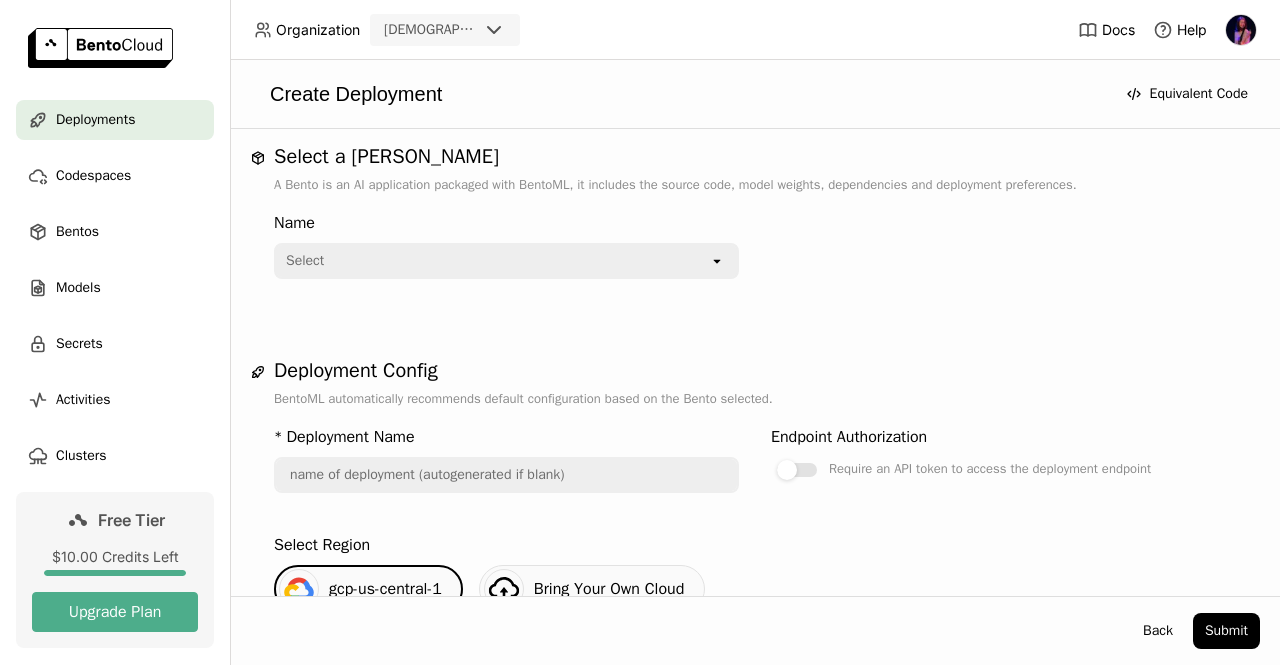 click on "Select" at bounding box center (492, 261) 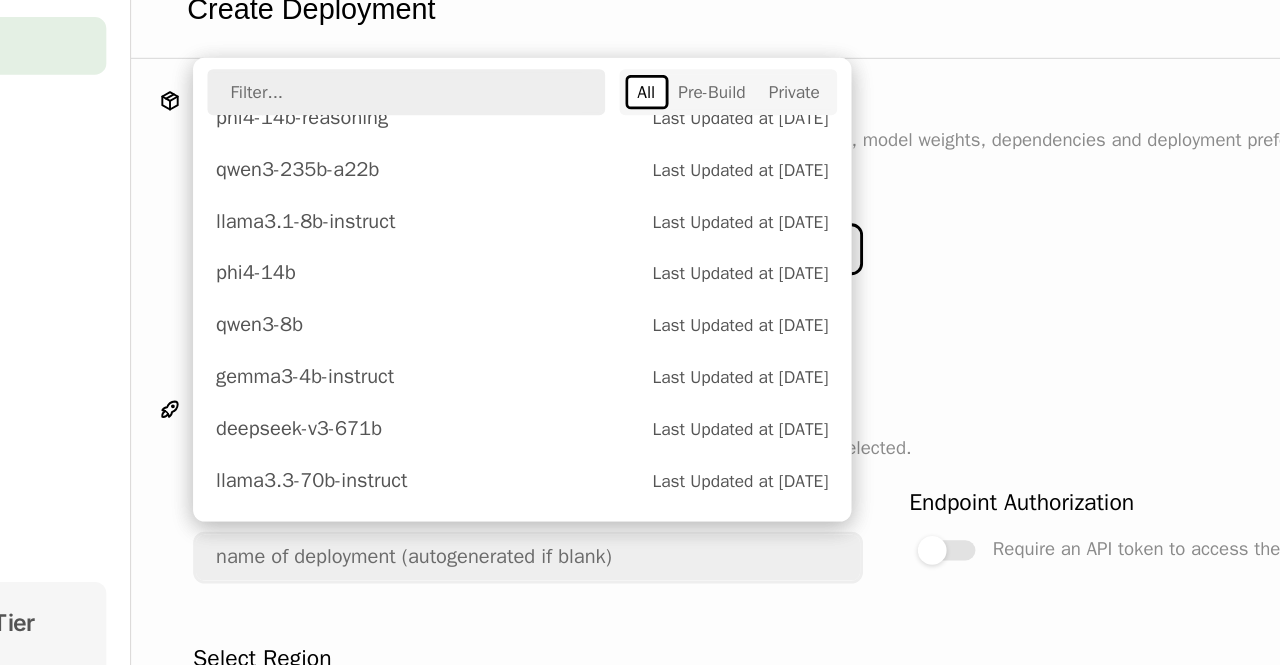 scroll, scrollTop: 368, scrollLeft: 0, axis: vertical 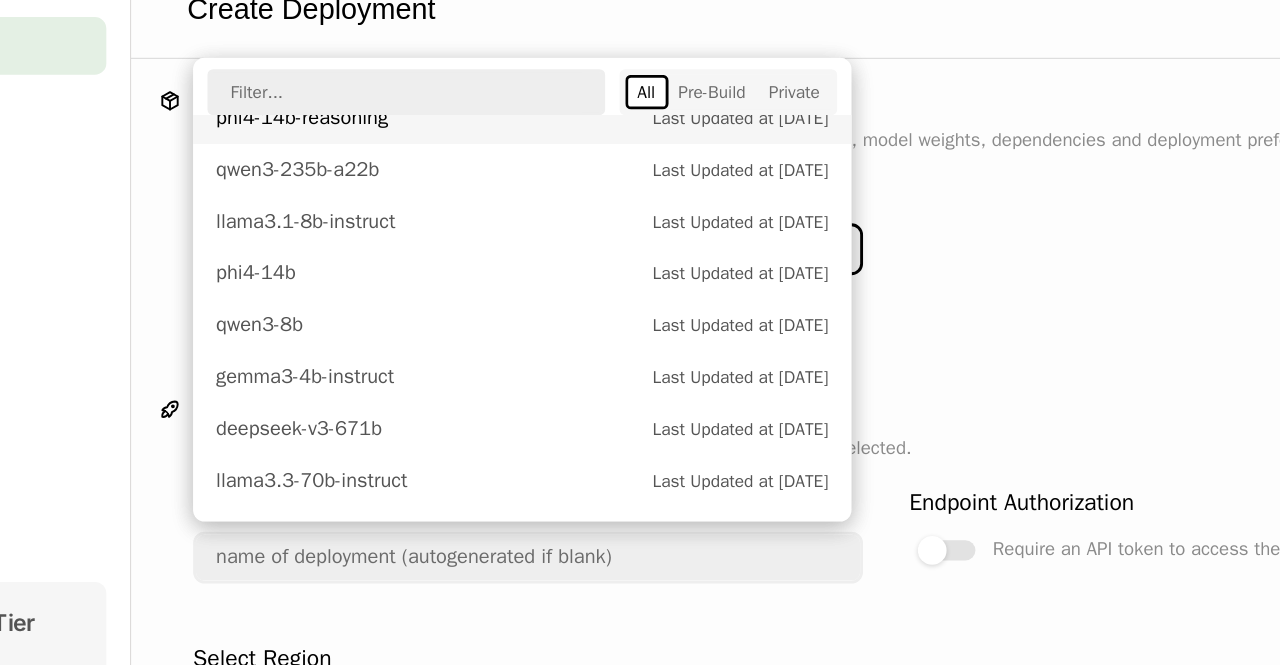 click at bounding box center [415, 152] 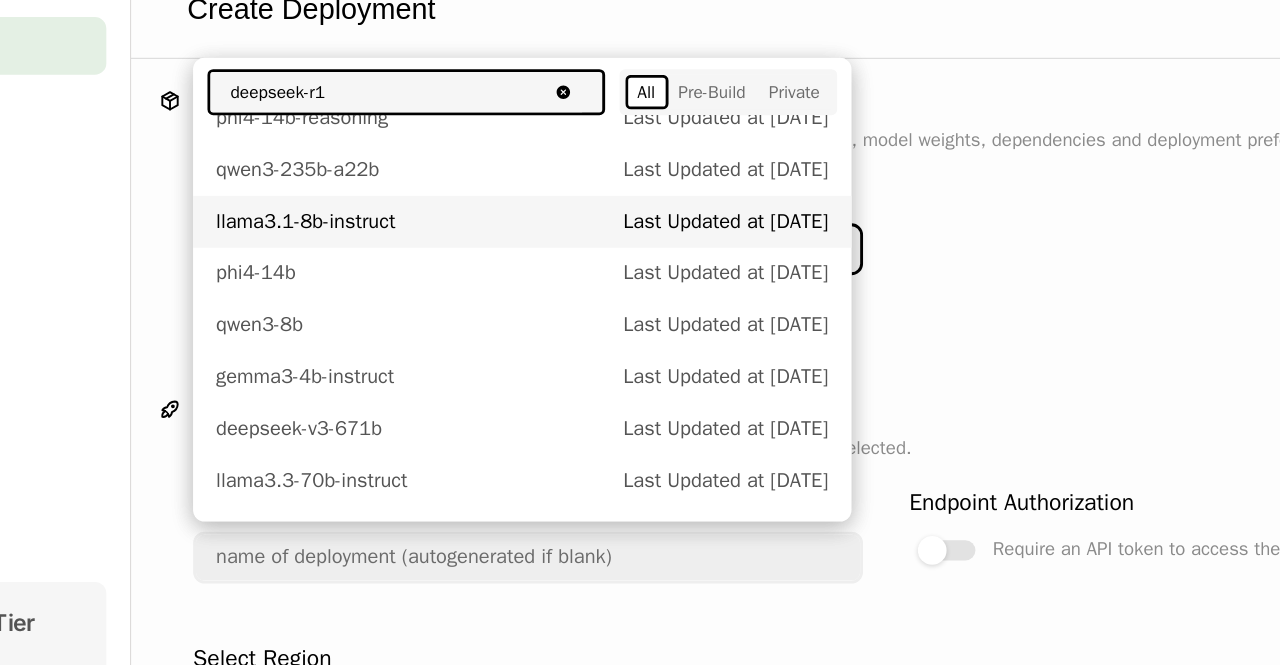 scroll, scrollTop: 0, scrollLeft: 0, axis: both 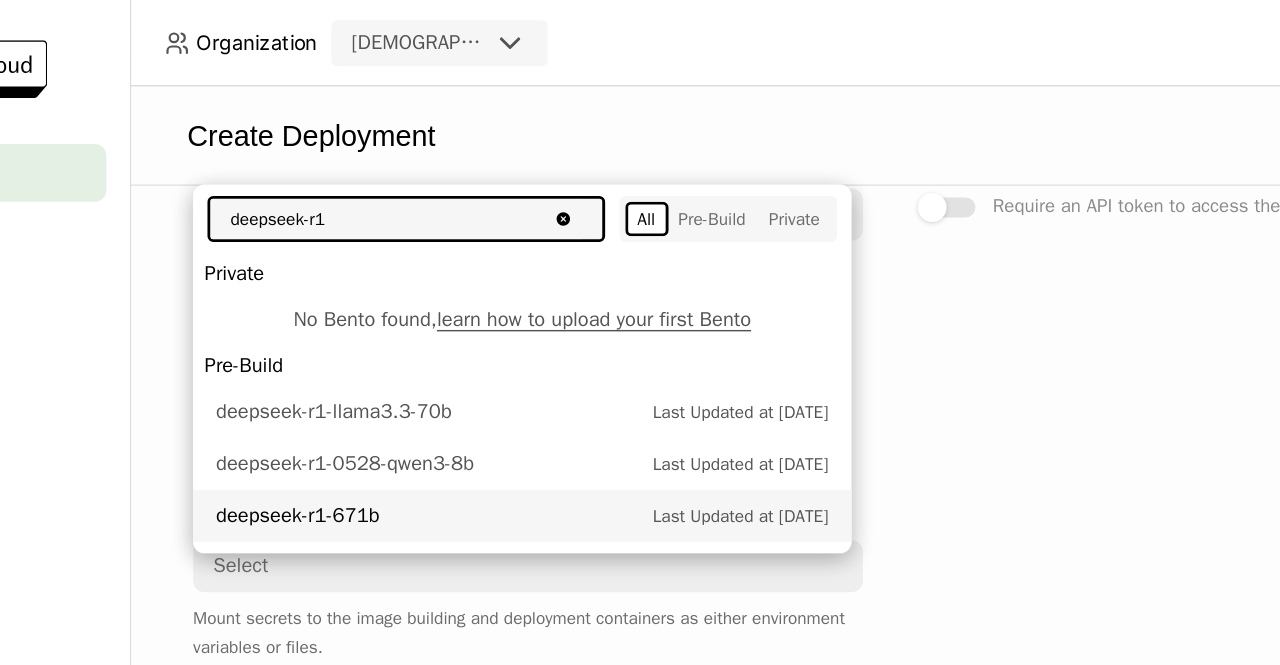 type on "deepseek-r1" 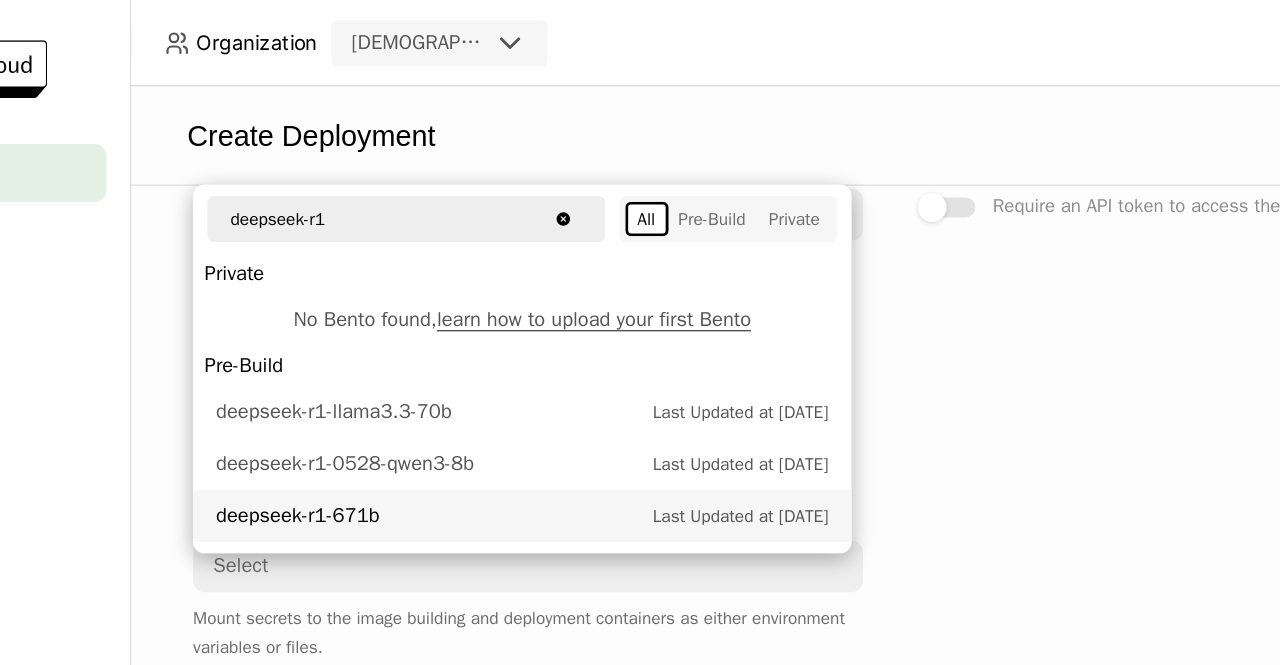click on "deepseek-r1-671b Last Updated at [DATE]" at bounding box center [502, 358] 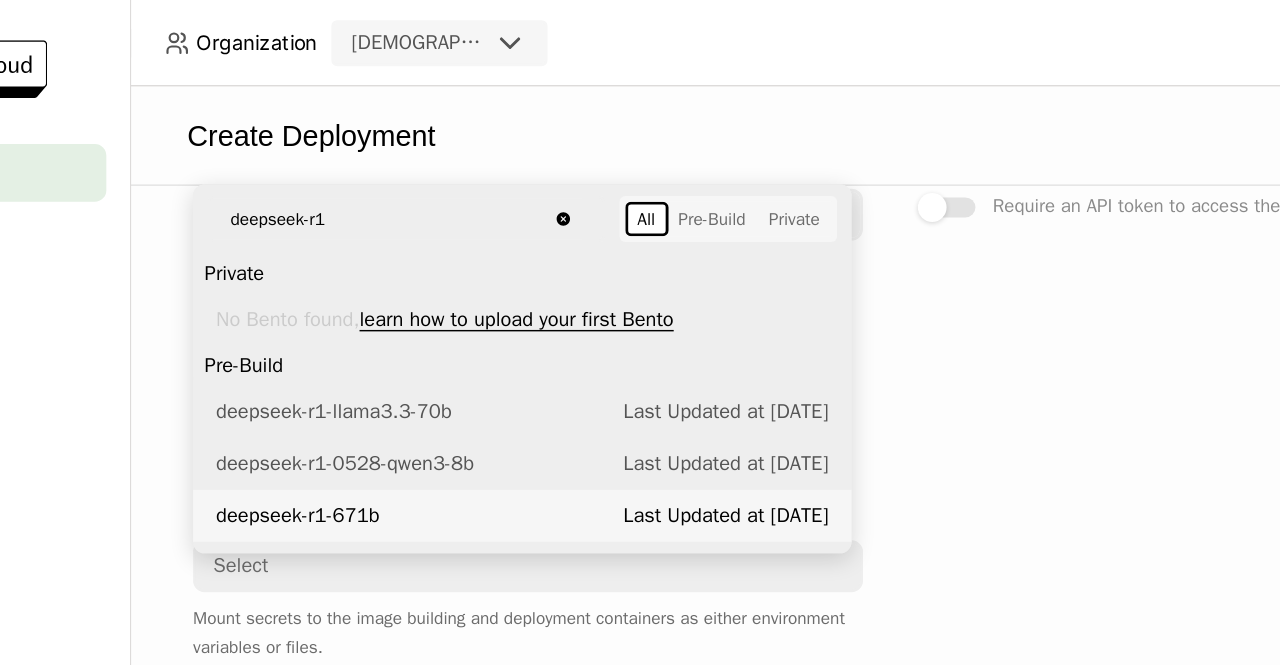 scroll, scrollTop: 0, scrollLeft: 0, axis: both 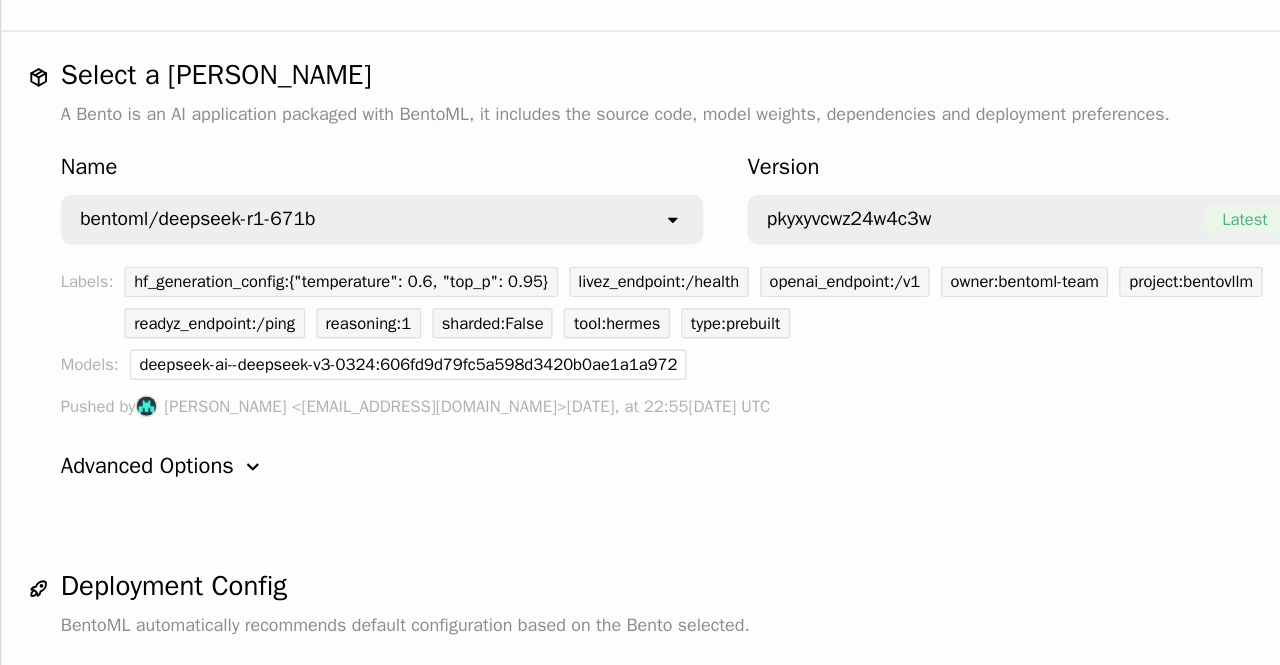 click on "Insufficient GPU The selected instance type  cpu.1  has insufficient  GPU  to run this Bento. Continuing may lead to an unsuccessful deployment. Do you wish to proceed? Cancel Okay" at bounding box center (640, 332) 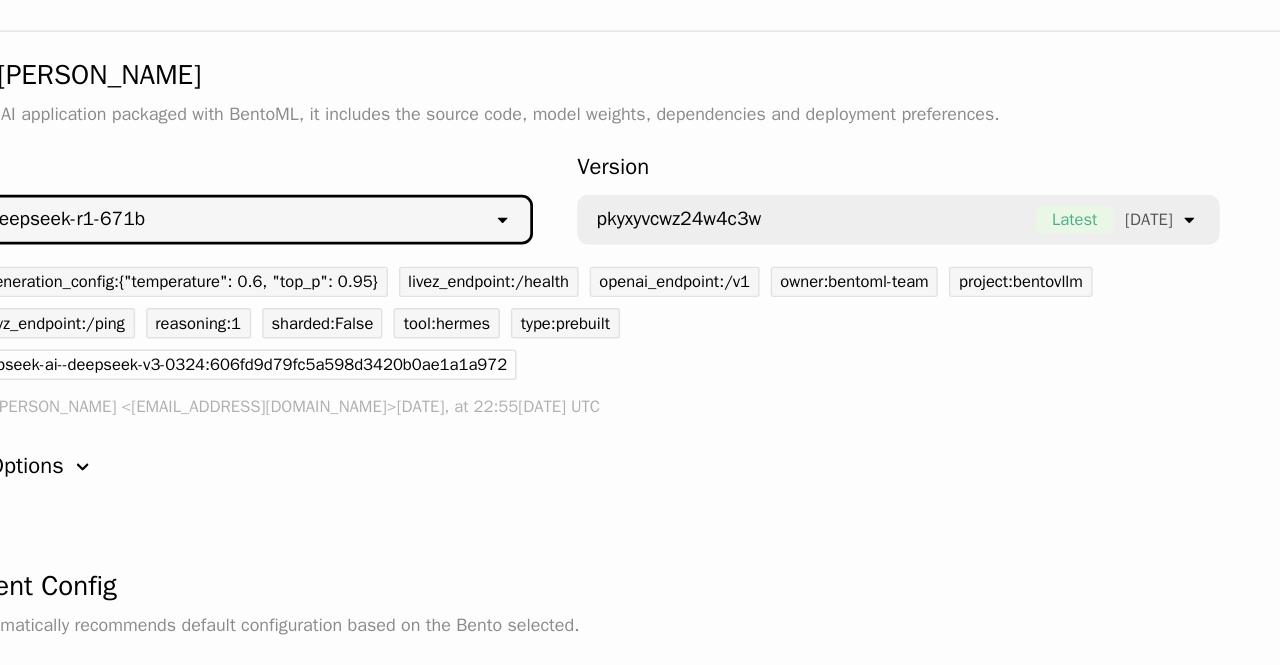 scroll, scrollTop: 0, scrollLeft: 0, axis: both 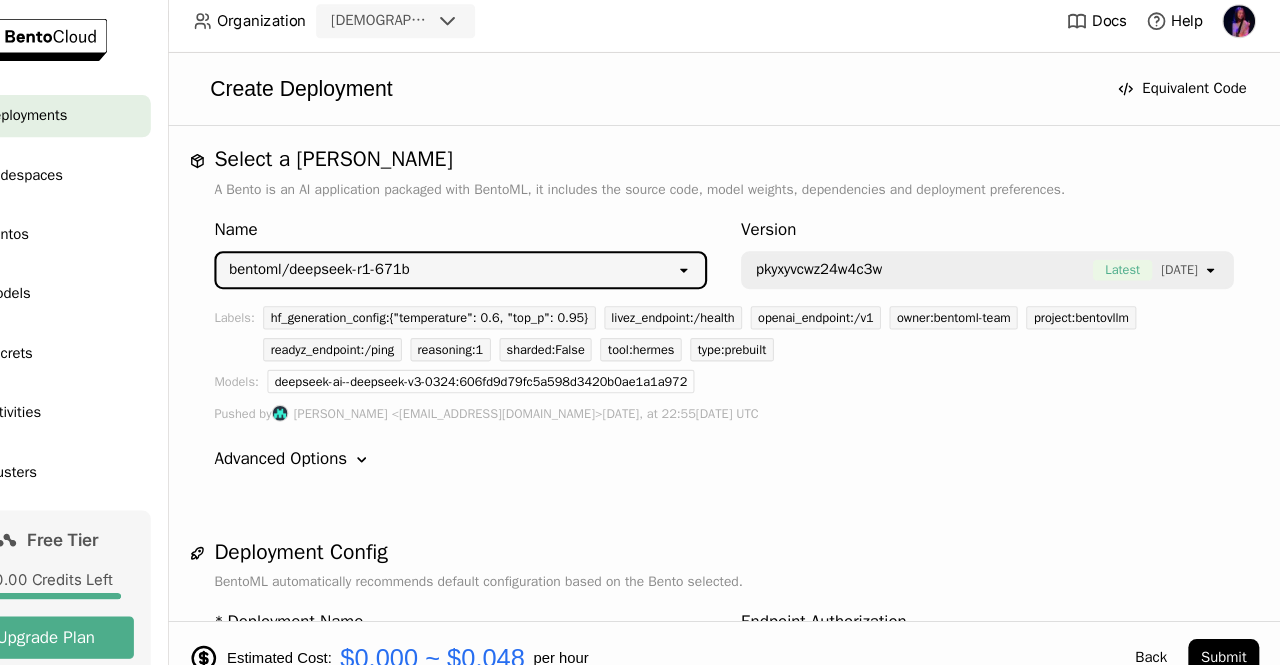click on "open" at bounding box center [723, 265] 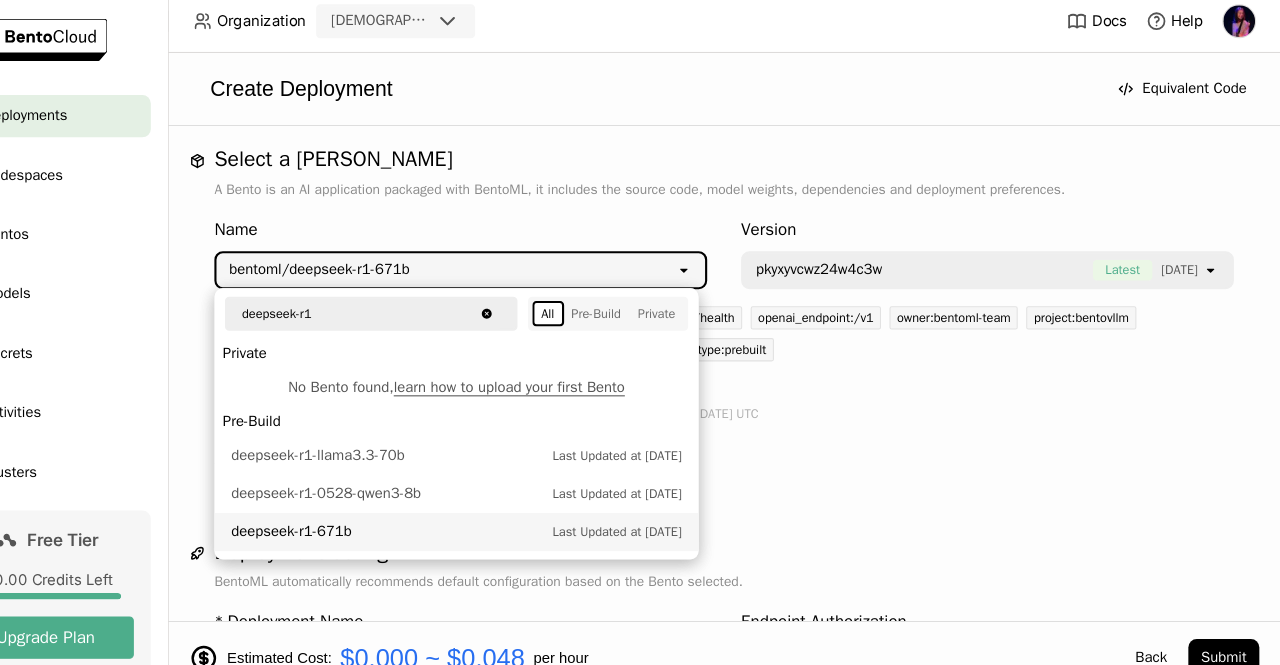 scroll, scrollTop: 0, scrollLeft: 21, axis: horizontal 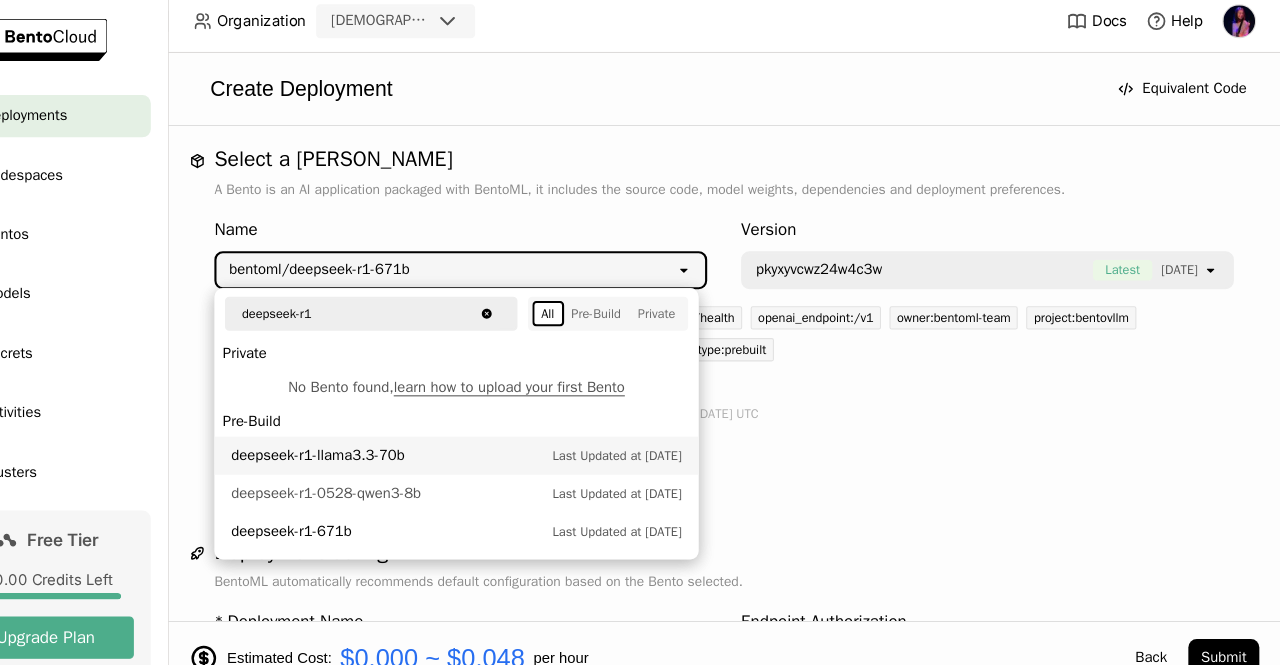 click on "Last Updated at [DATE]" at bounding box center [654, 440] 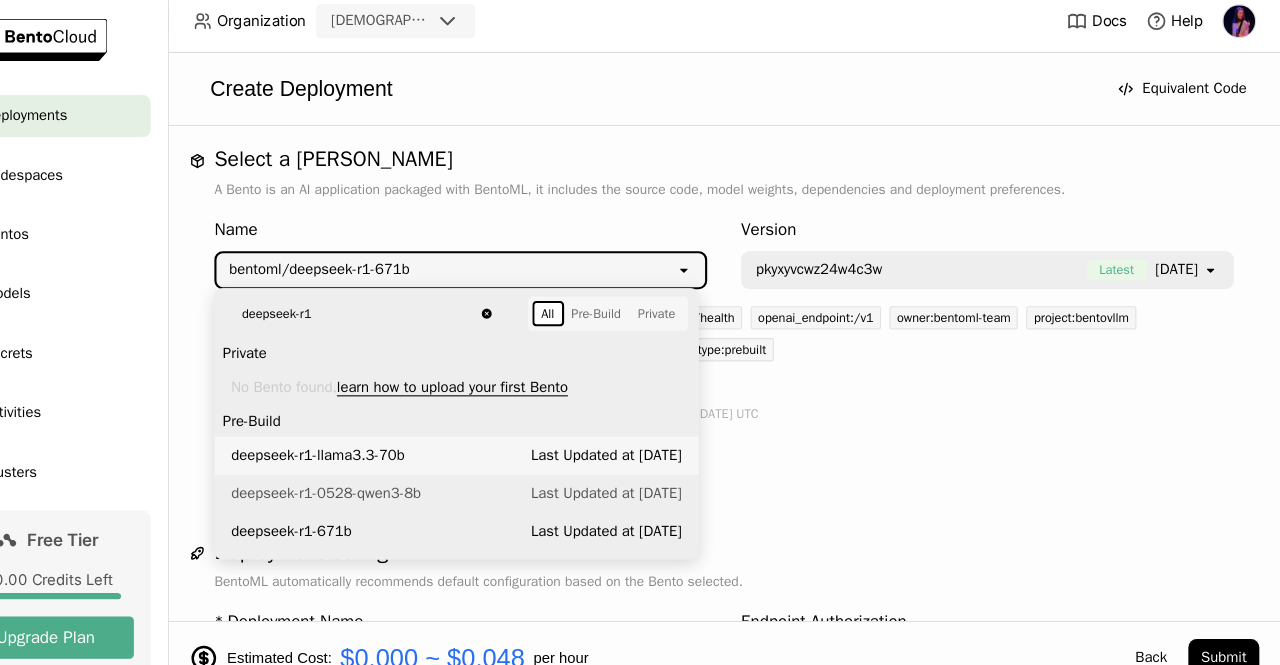 scroll, scrollTop: 0, scrollLeft: 21, axis: horizontal 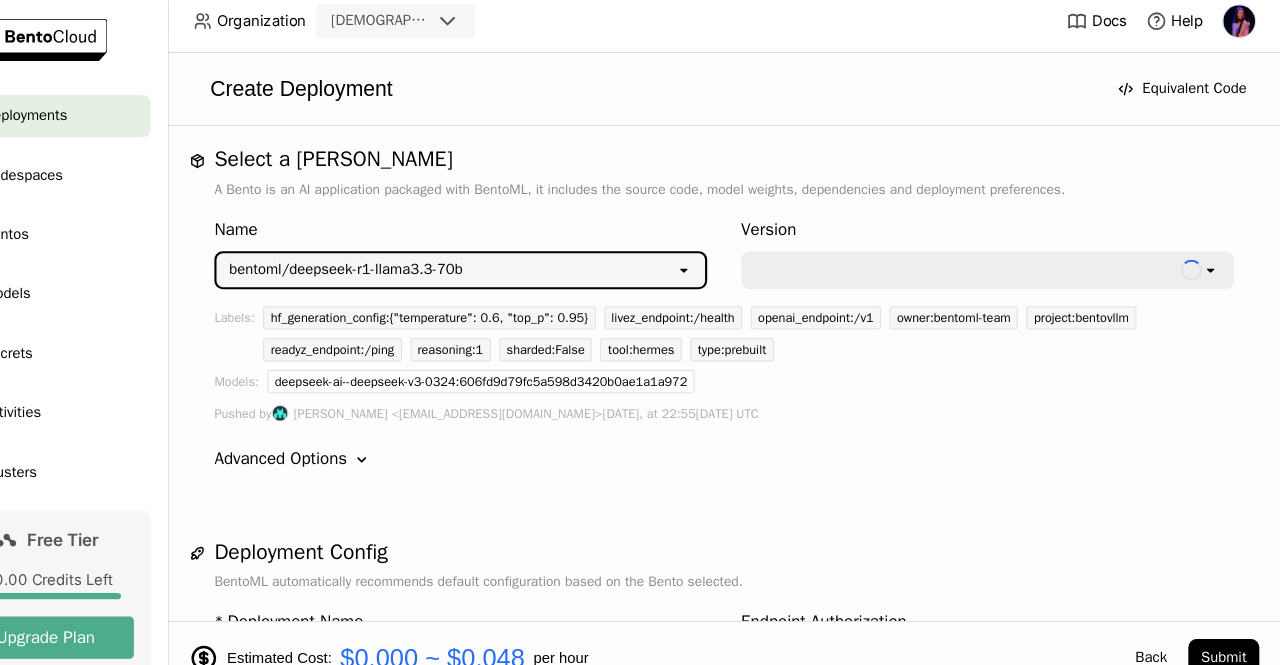 type on "deepseek-r-1-llama-3-3-70-b-lhcz" 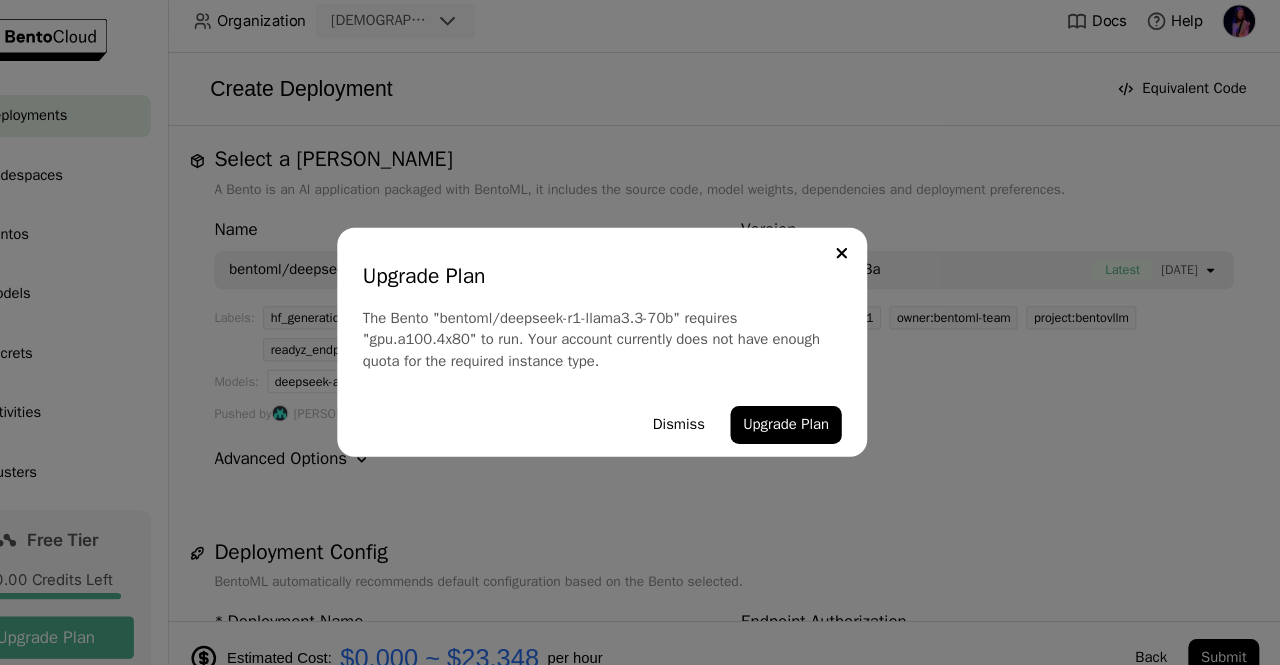 scroll, scrollTop: 0, scrollLeft: 0, axis: both 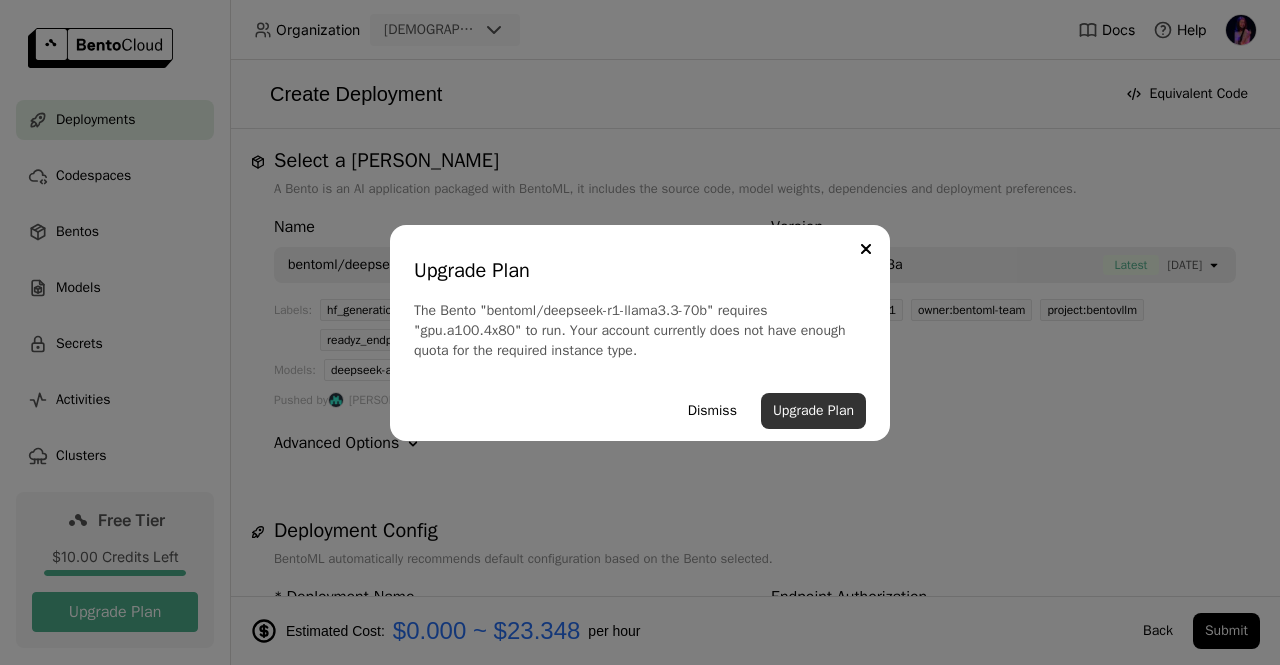click on "Upgrade Plan" at bounding box center [813, 411] 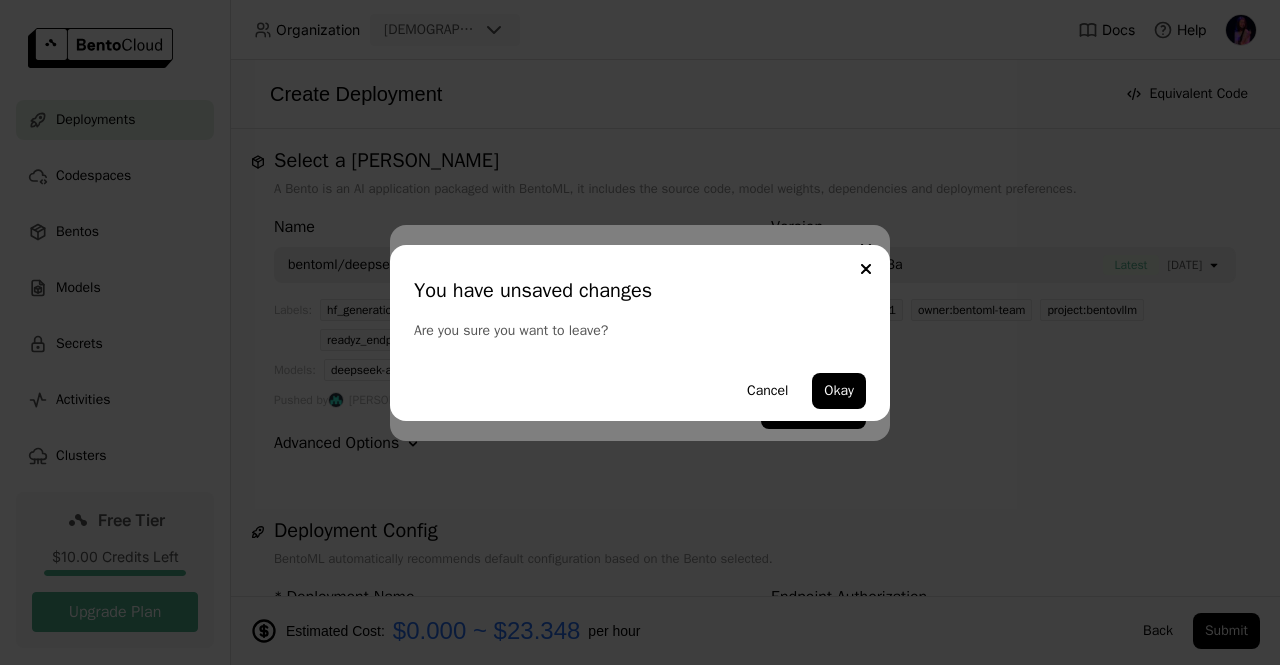 click on "Cancel Okay" at bounding box center (640, 391) 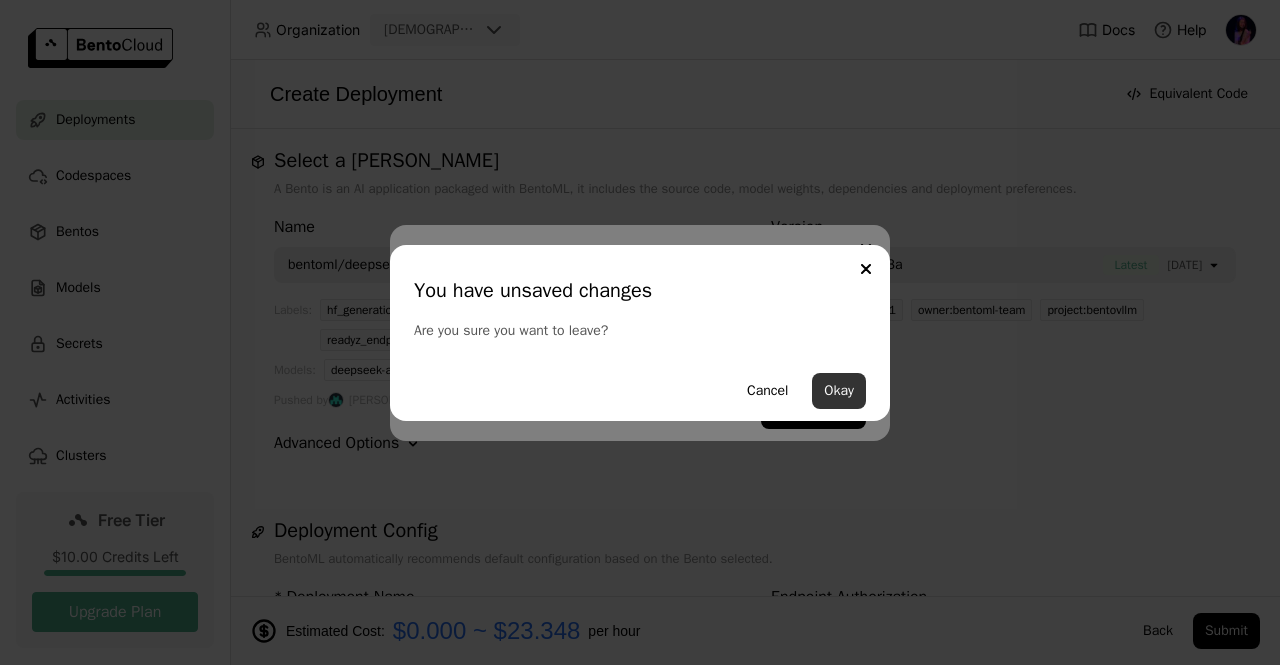 click on "Okay" at bounding box center (839, 391) 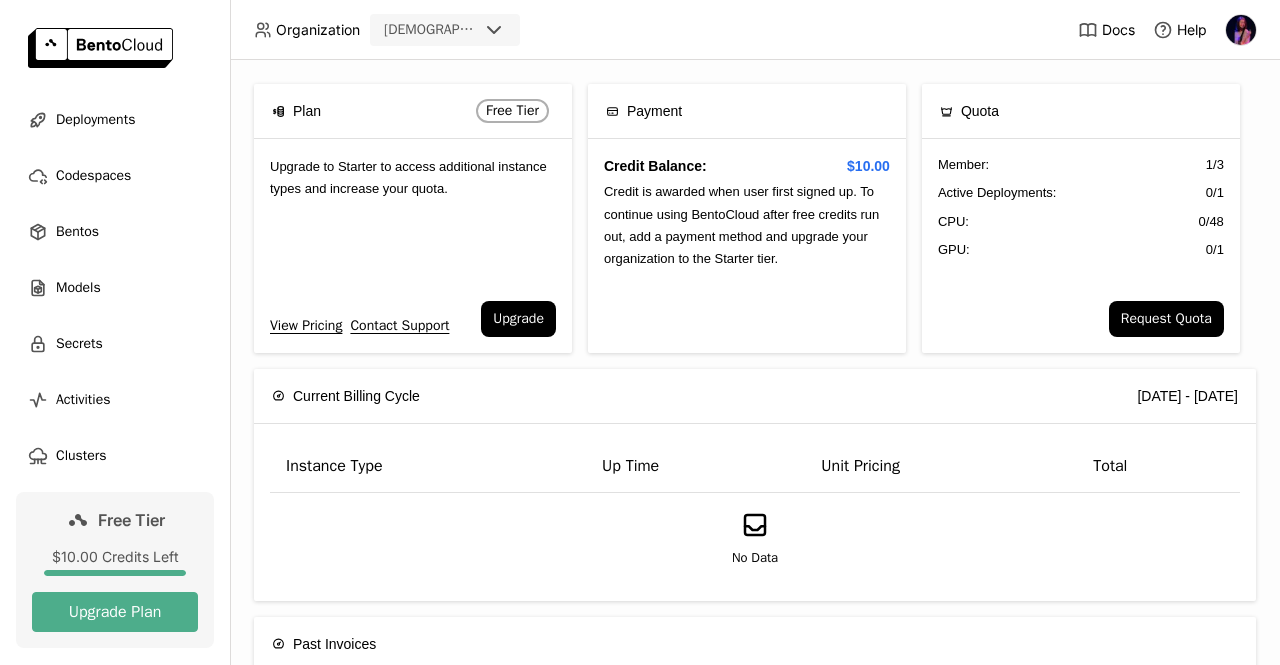 click on "Request Quota" at bounding box center [1081, 327] 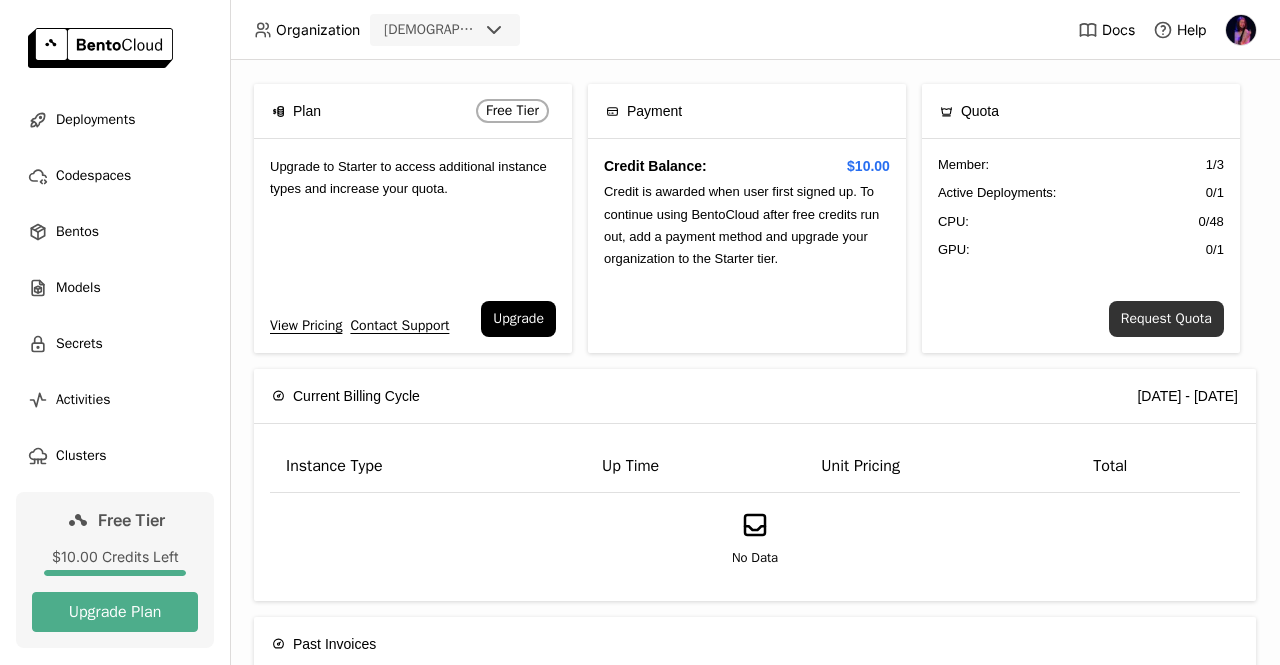 click on "Request Quota" at bounding box center [1166, 319] 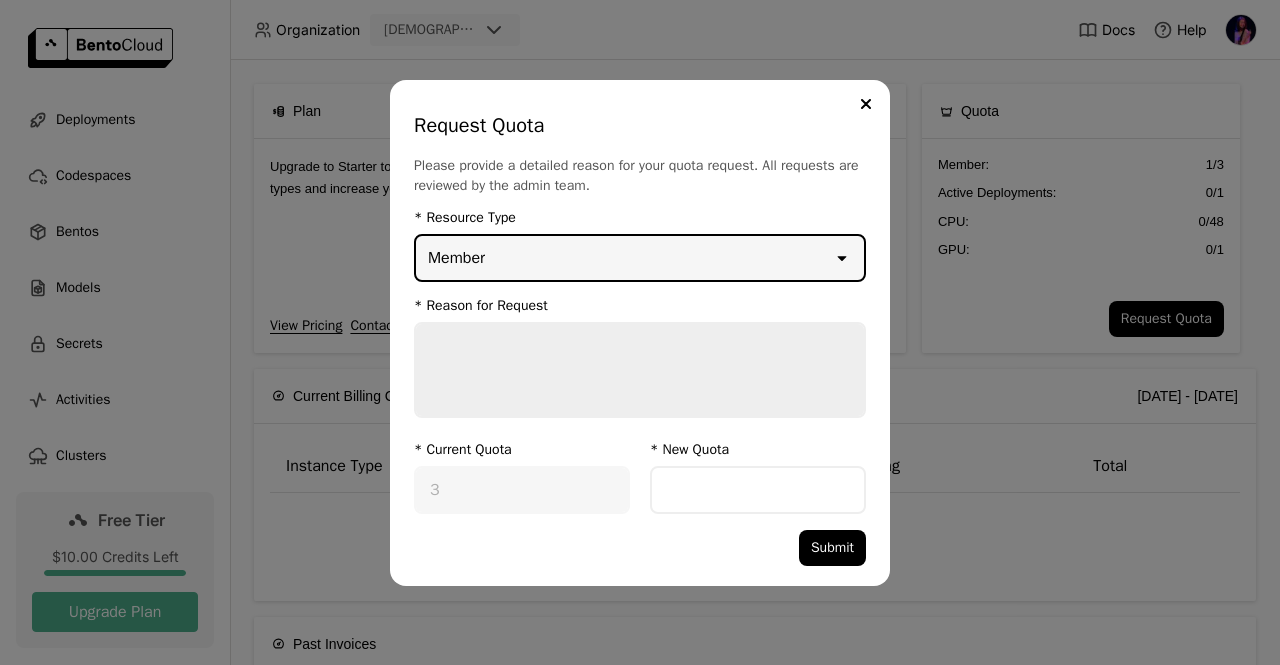 click at bounding box center [640, 370] 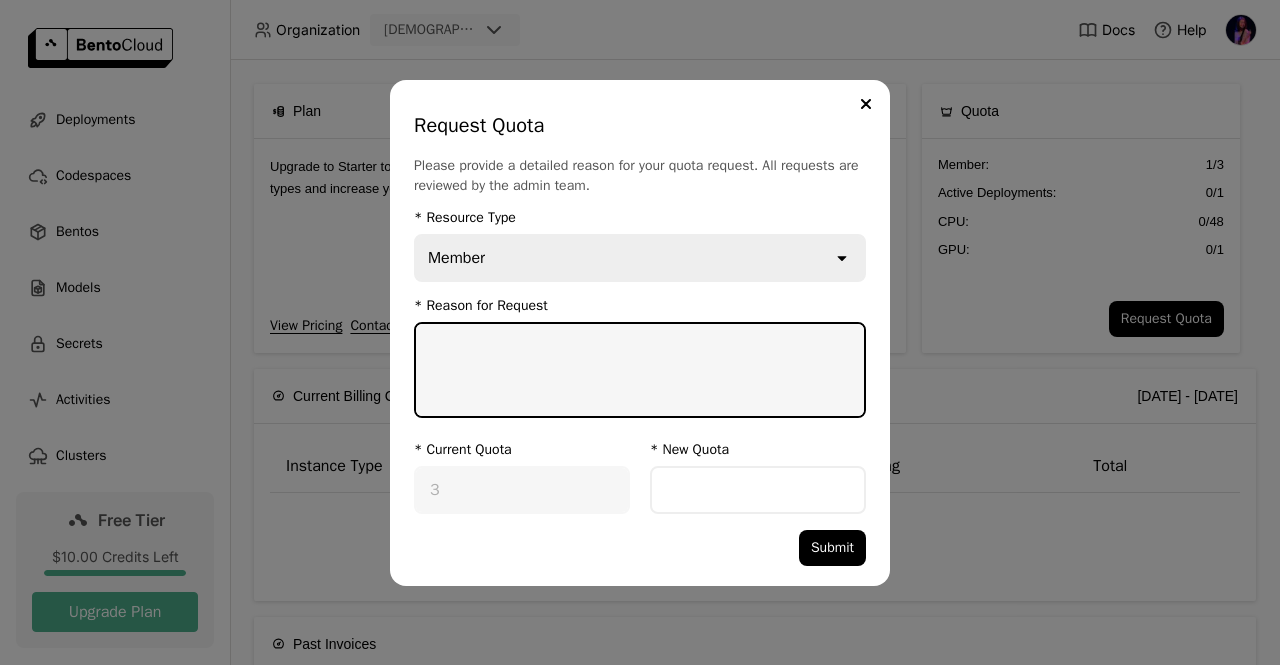click on "Request Quota Please provide a detailed reason for your quota request. All requests are reviewed by the admin team. * Resource Type Member open * Reason for Request * Current Quota 3 * New Quota Submit" at bounding box center [640, 332] 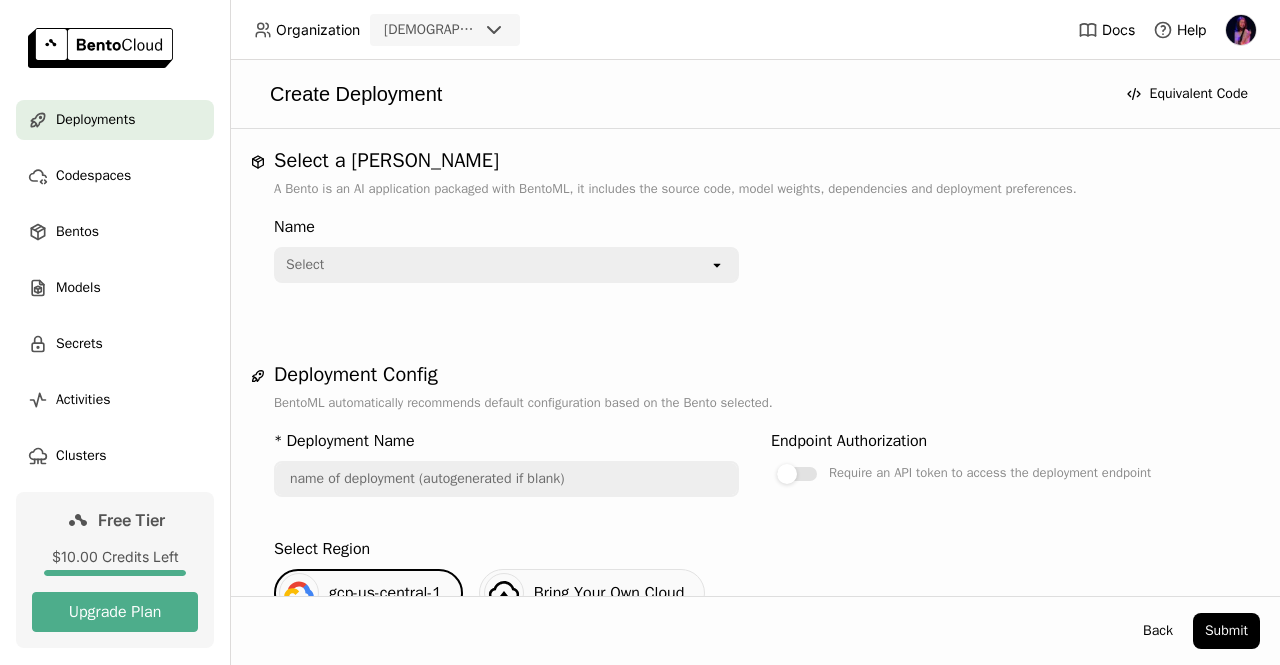 click on "open" at bounding box center (723, 265) 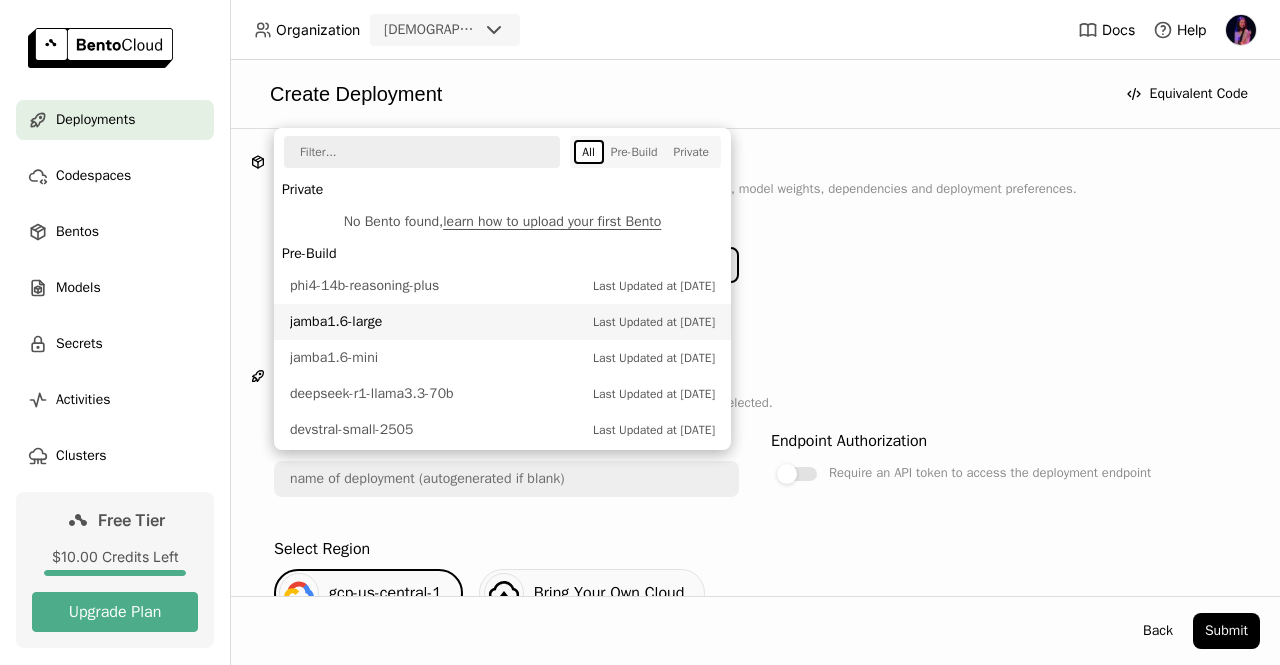 click on "Last Updated at [DATE]" at bounding box center [654, 322] 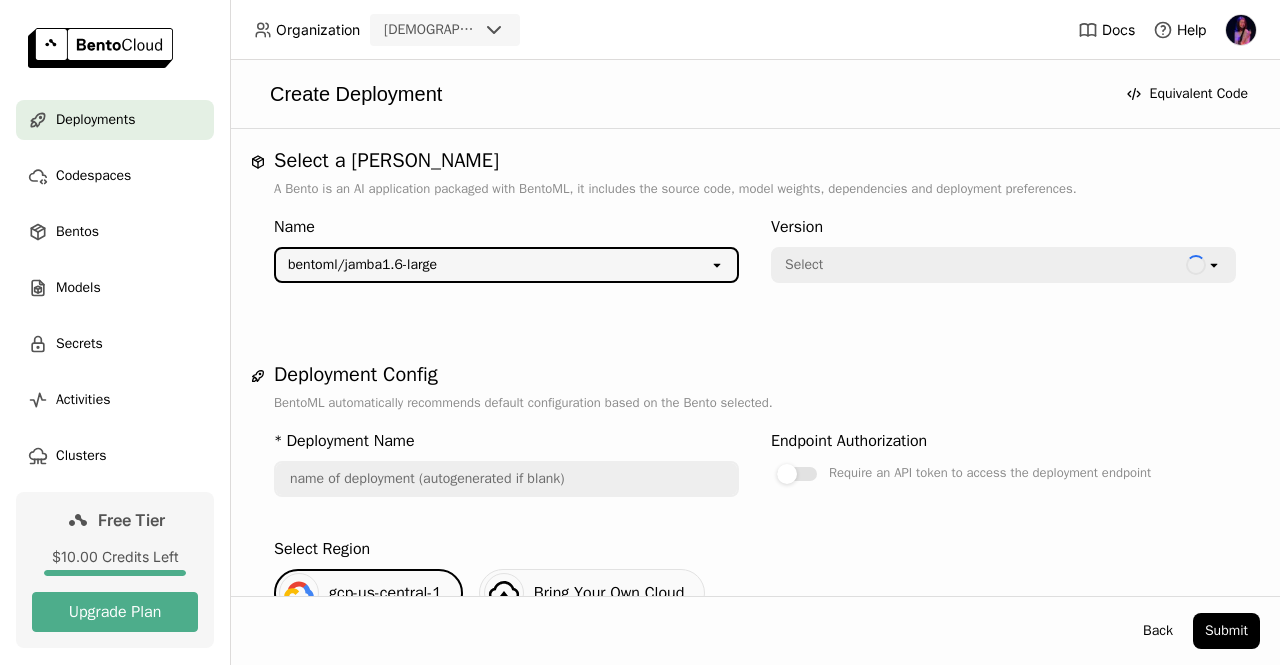 type on "jamba-1-6-large-d2iu" 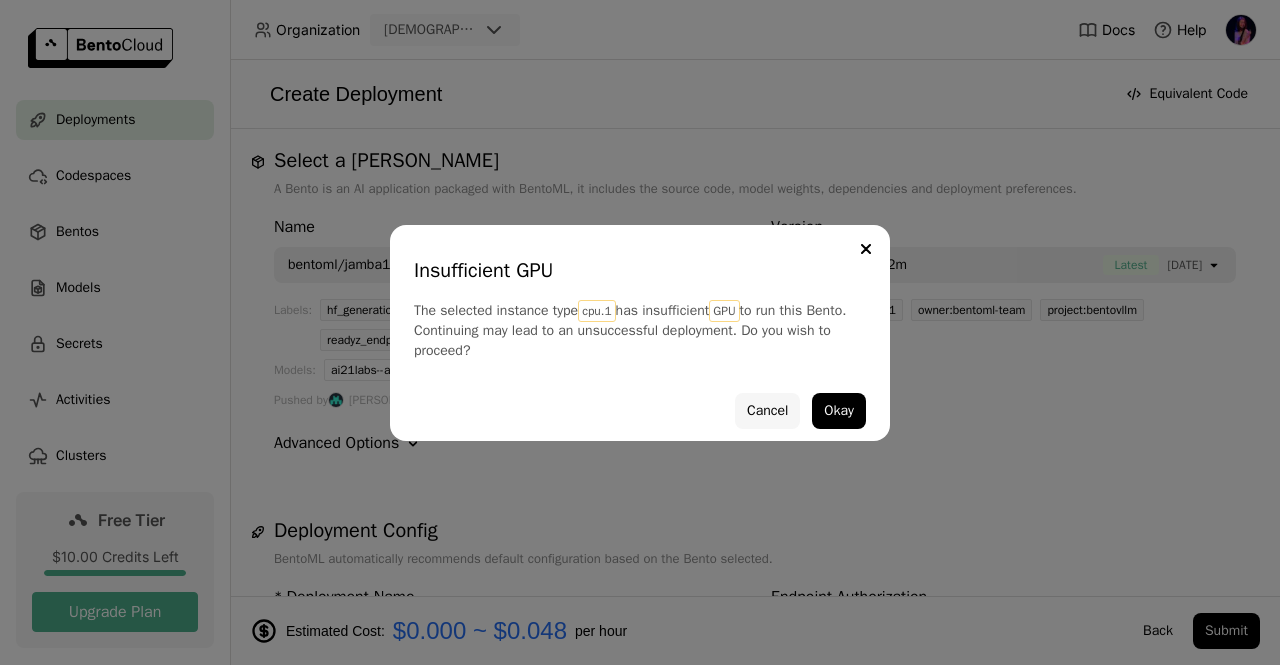 click on "Cancel" at bounding box center (767, 411) 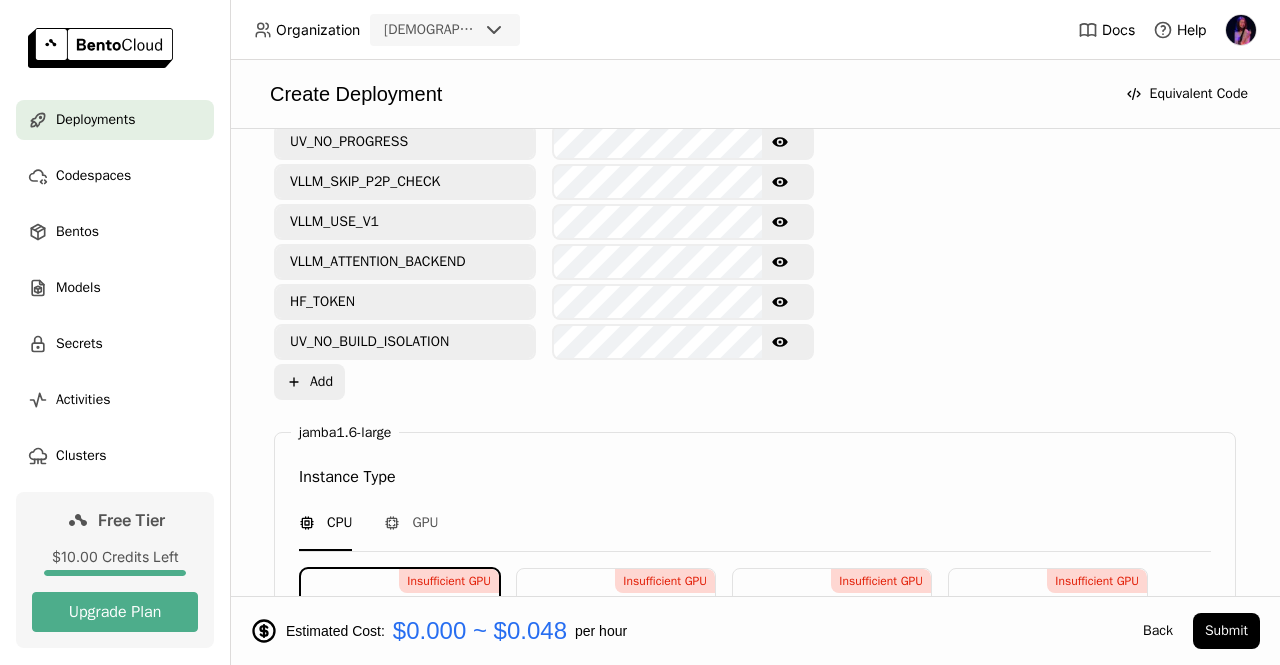 scroll, scrollTop: 1260, scrollLeft: 0, axis: vertical 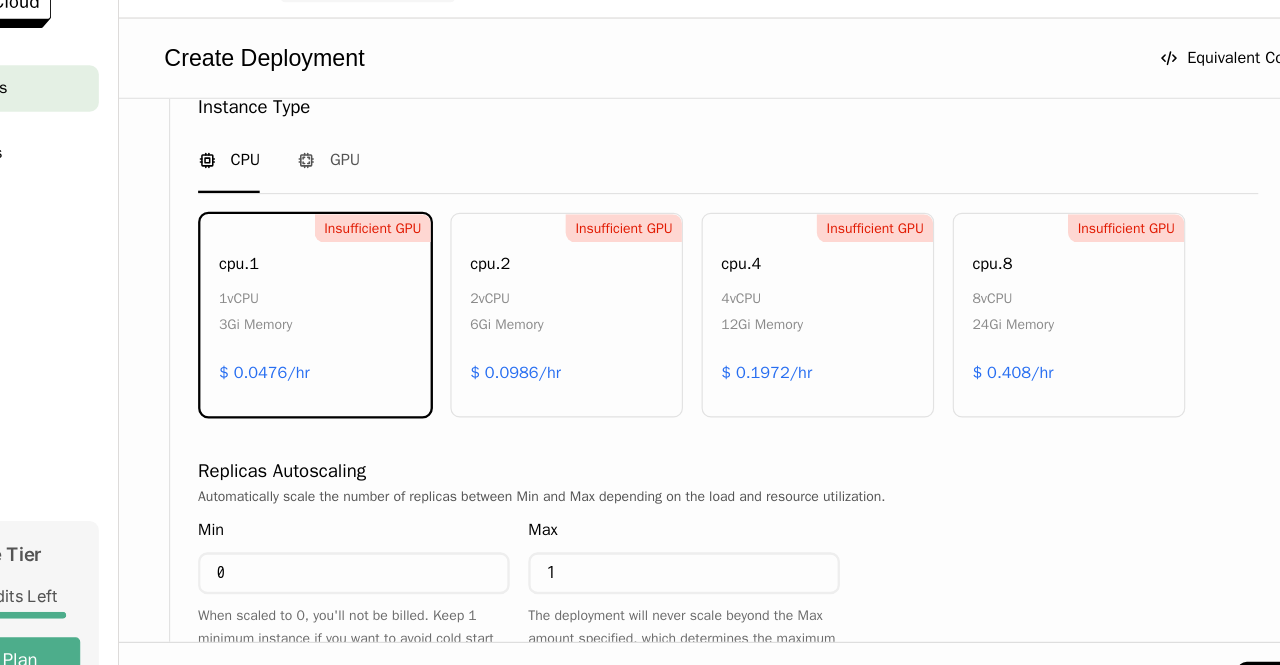 click on "Insufficient GPU cpu.4 4  vCPU 12Gi   Memory $ 0.1972/hr" at bounding box center [832, 315] 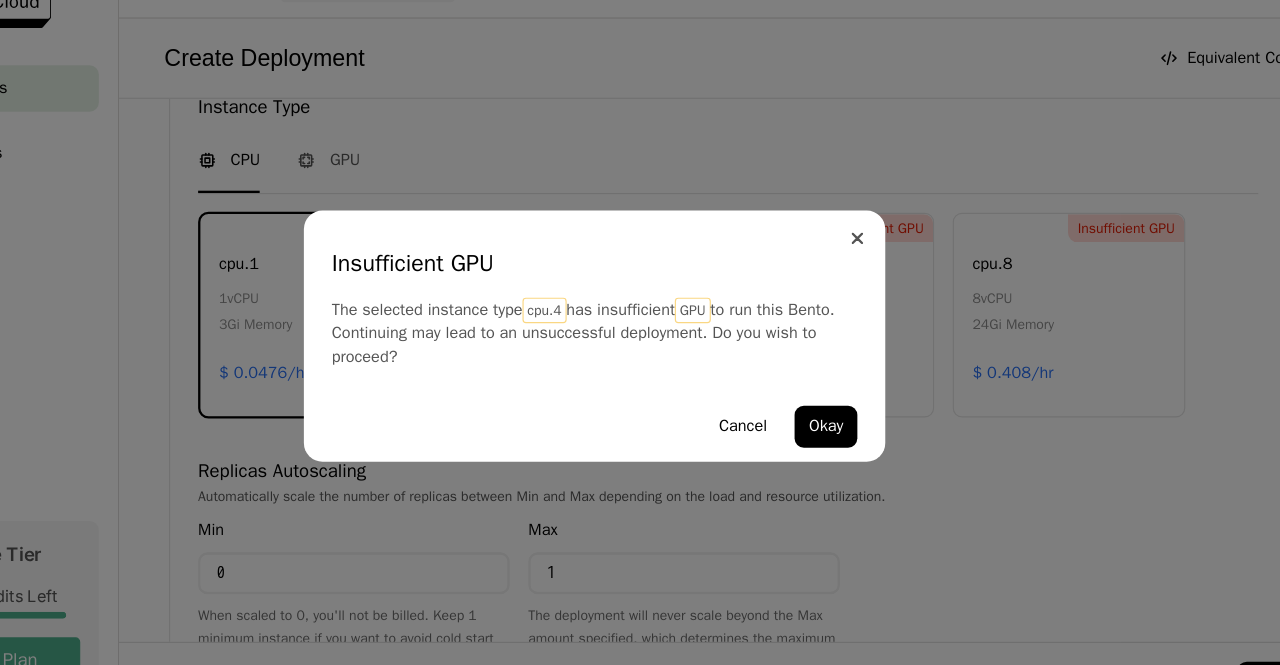 click at bounding box center (866, 249) 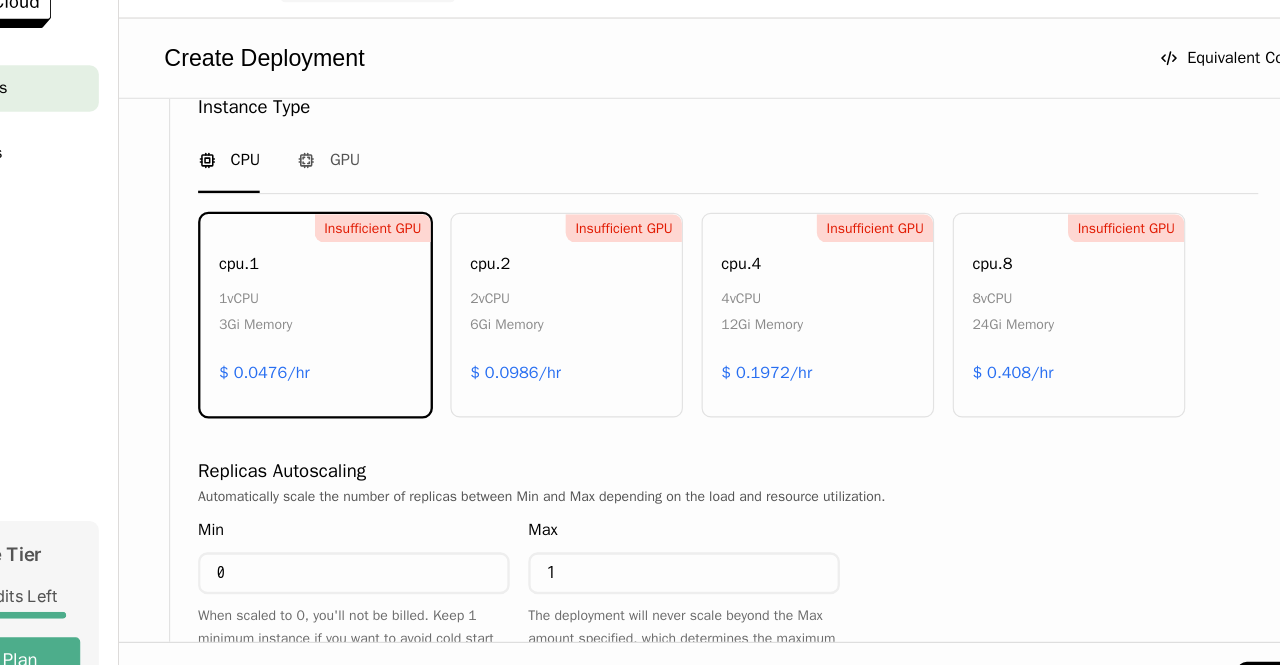 click on "Insufficient GPU The selected instance type  cpu.4  has insufficient  GPU  to run this Bento. Continuing may lead to an unsuccessful deployment. Do you wish to proceed? Cancel Okay" at bounding box center (640, 332) 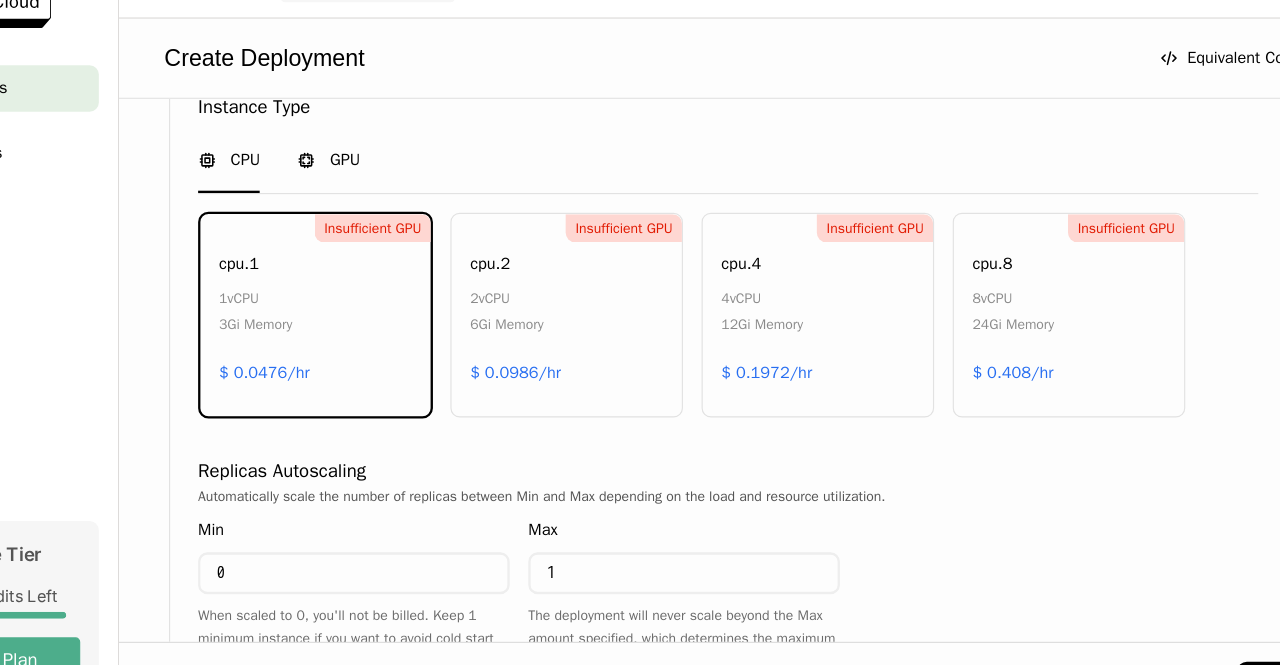 click on "GPU" at bounding box center [411, 182] 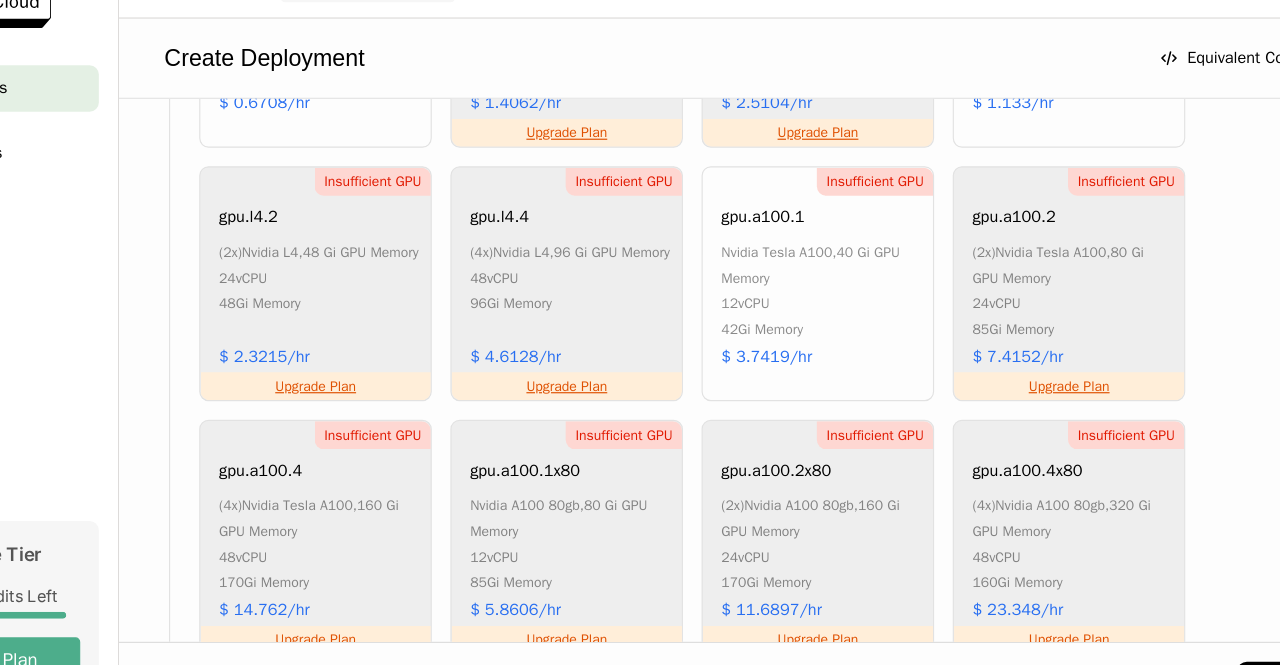 scroll, scrollTop: 1931, scrollLeft: 0, axis: vertical 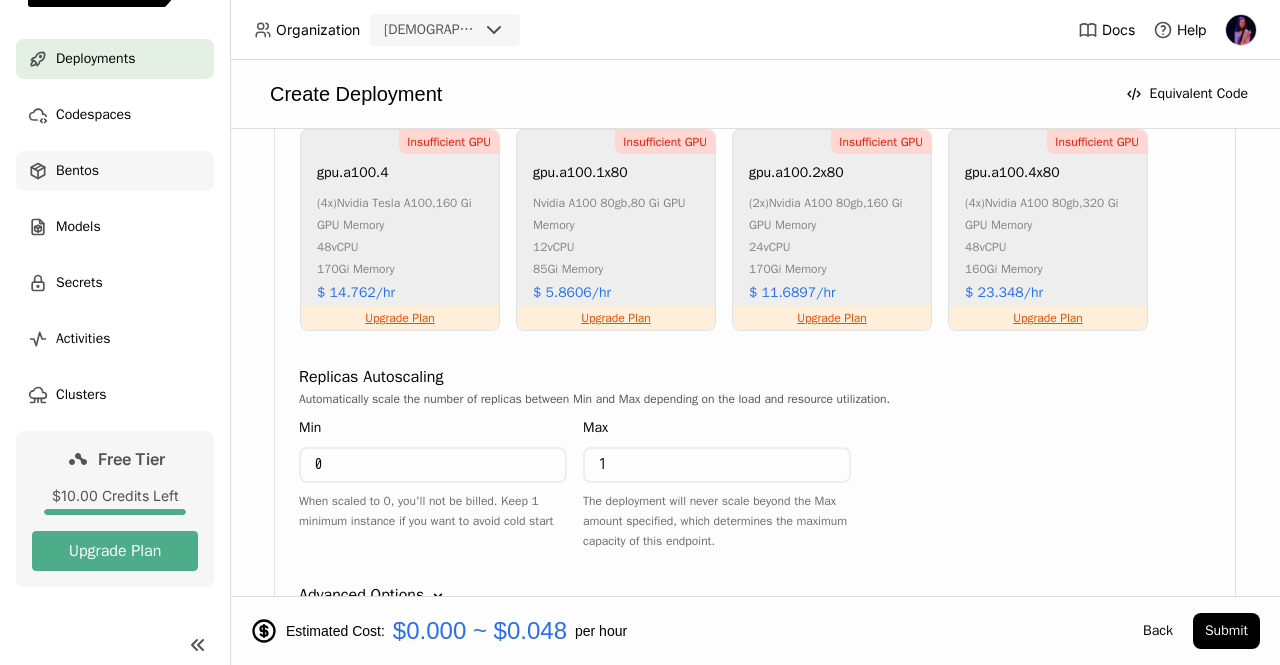 click on "Bentos" at bounding box center (115, 171) 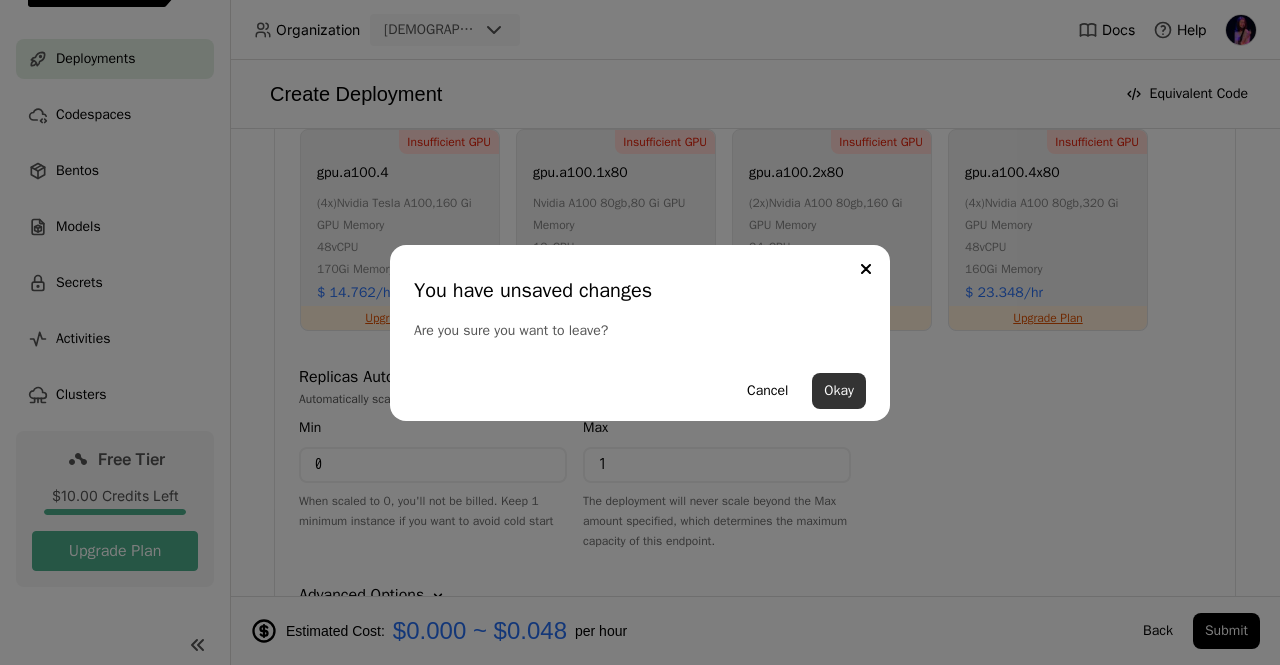 click on "Okay" at bounding box center (839, 391) 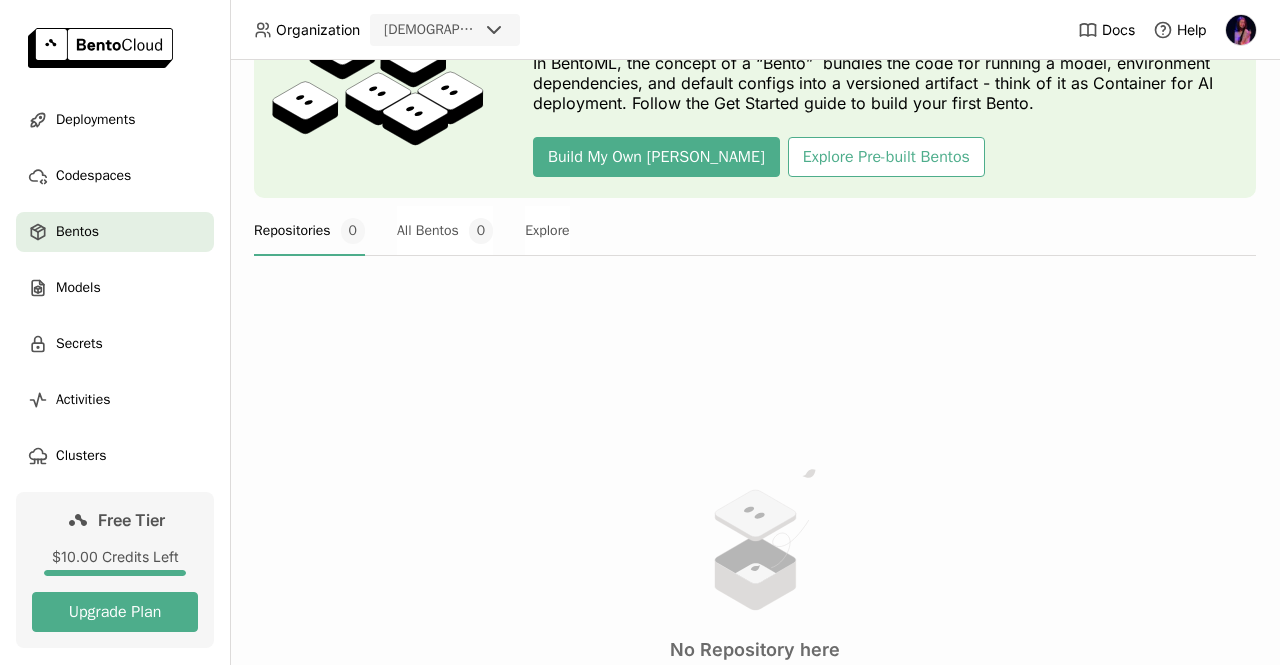 scroll, scrollTop: 29, scrollLeft: 0, axis: vertical 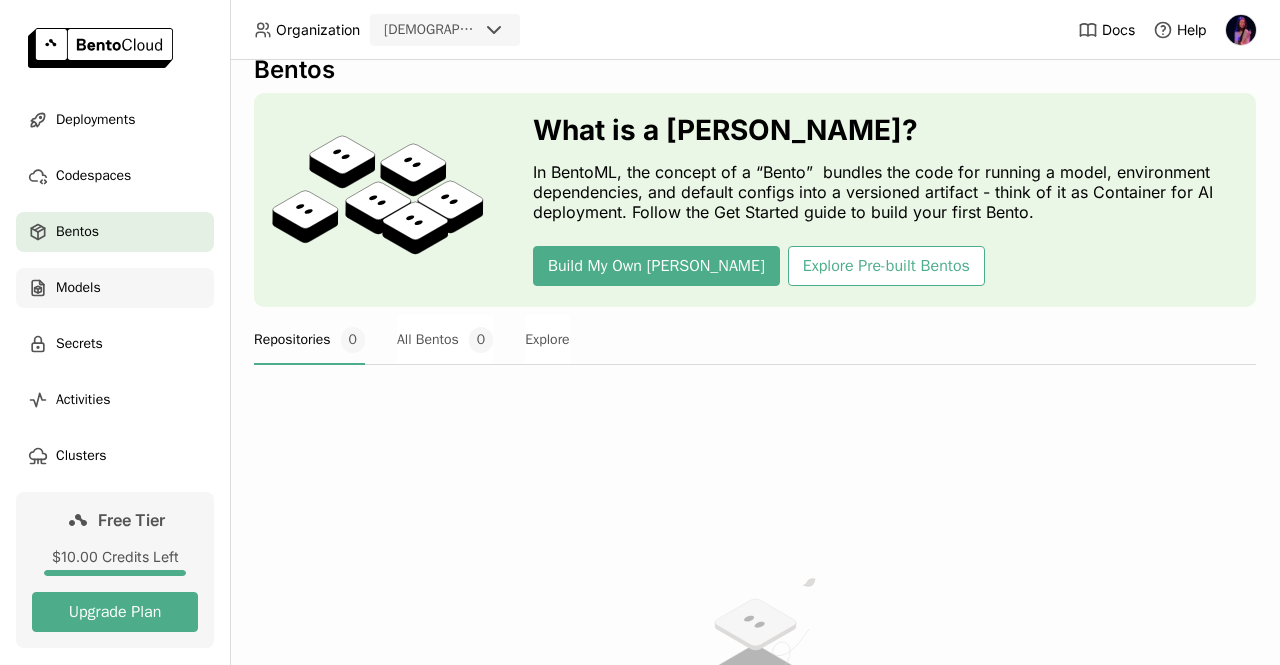 click on "Models" at bounding box center (115, 288) 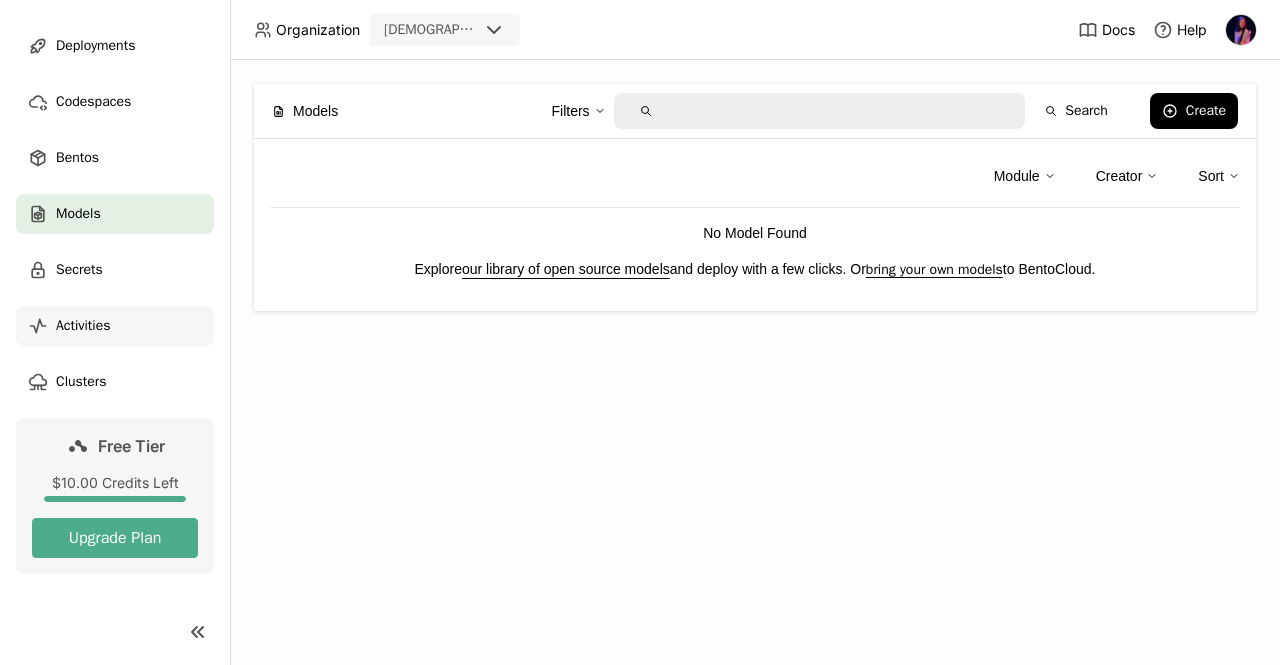 scroll, scrollTop: 0, scrollLeft: 0, axis: both 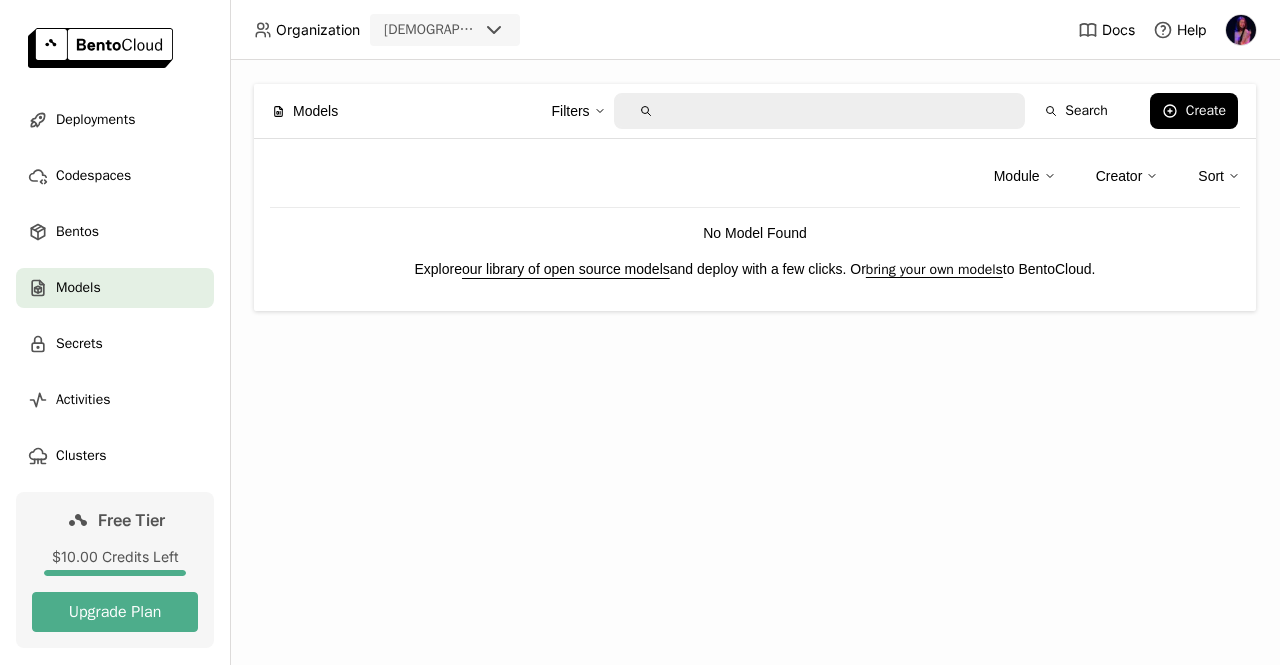 click at bounding box center [836, 111] 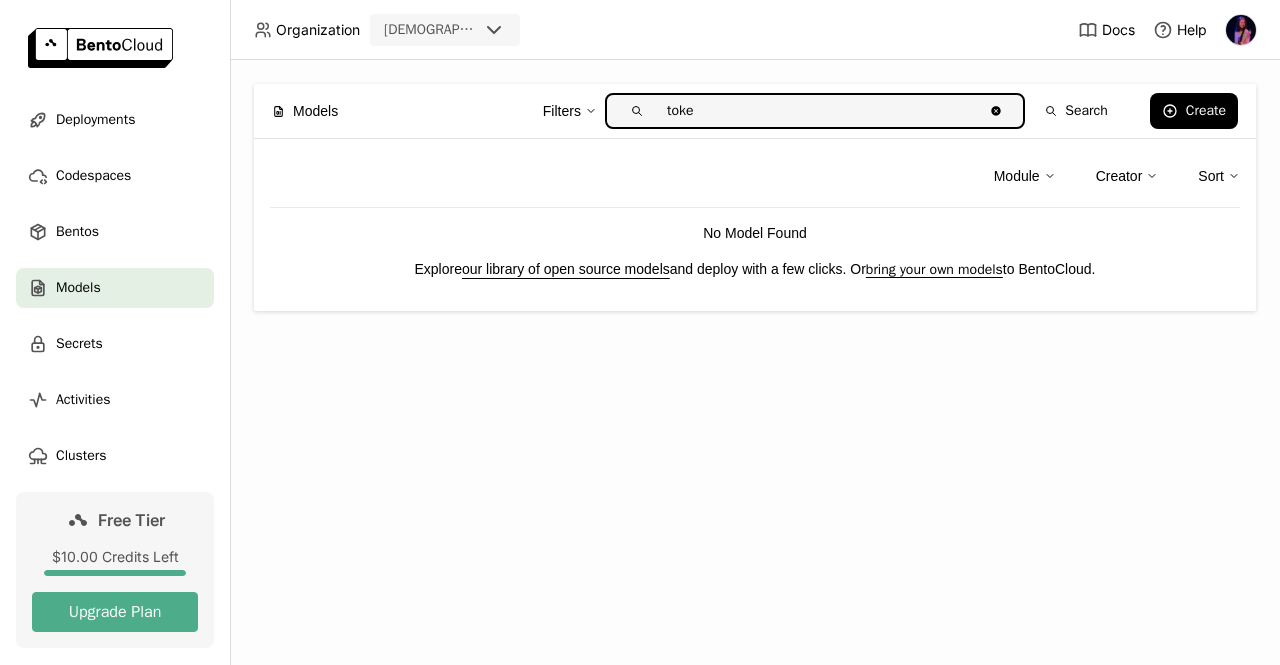 type on "token" 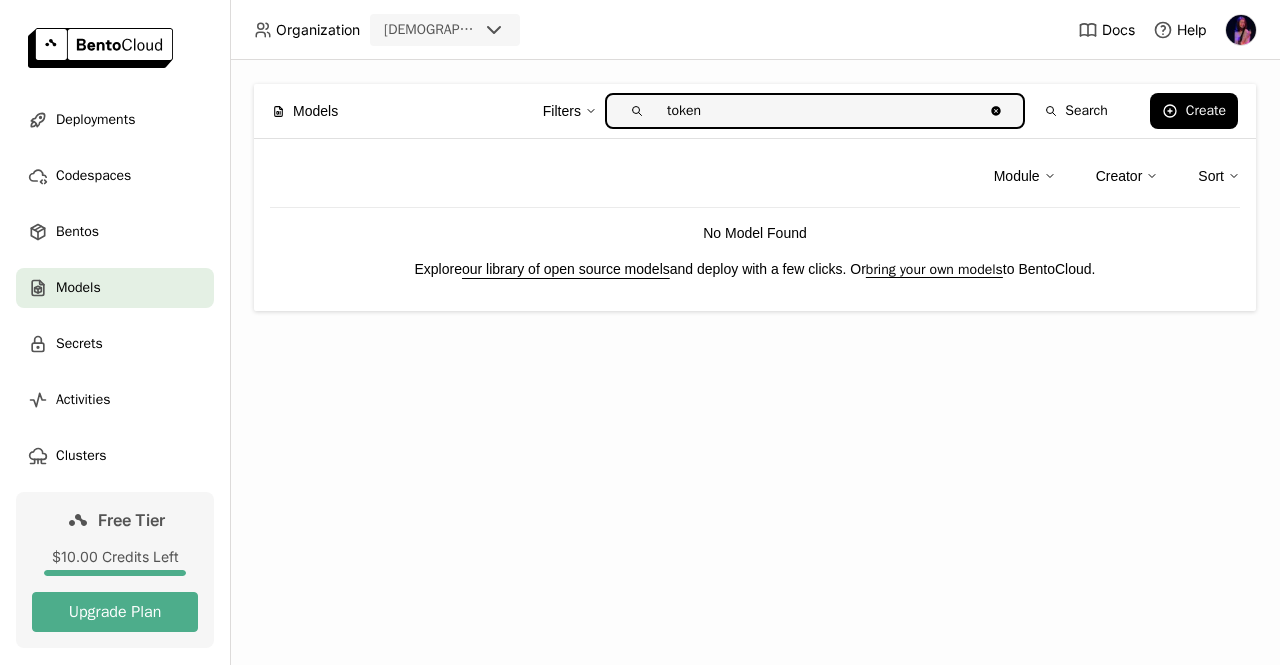 type 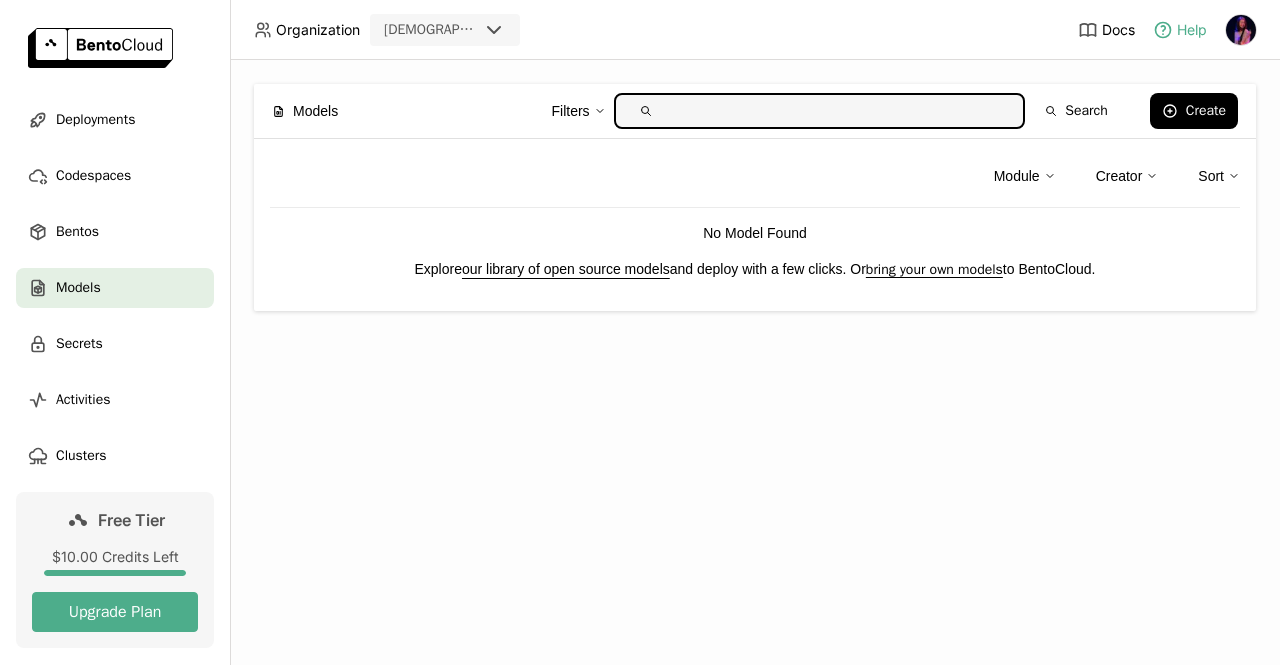 click on "Help" at bounding box center [1180, 30] 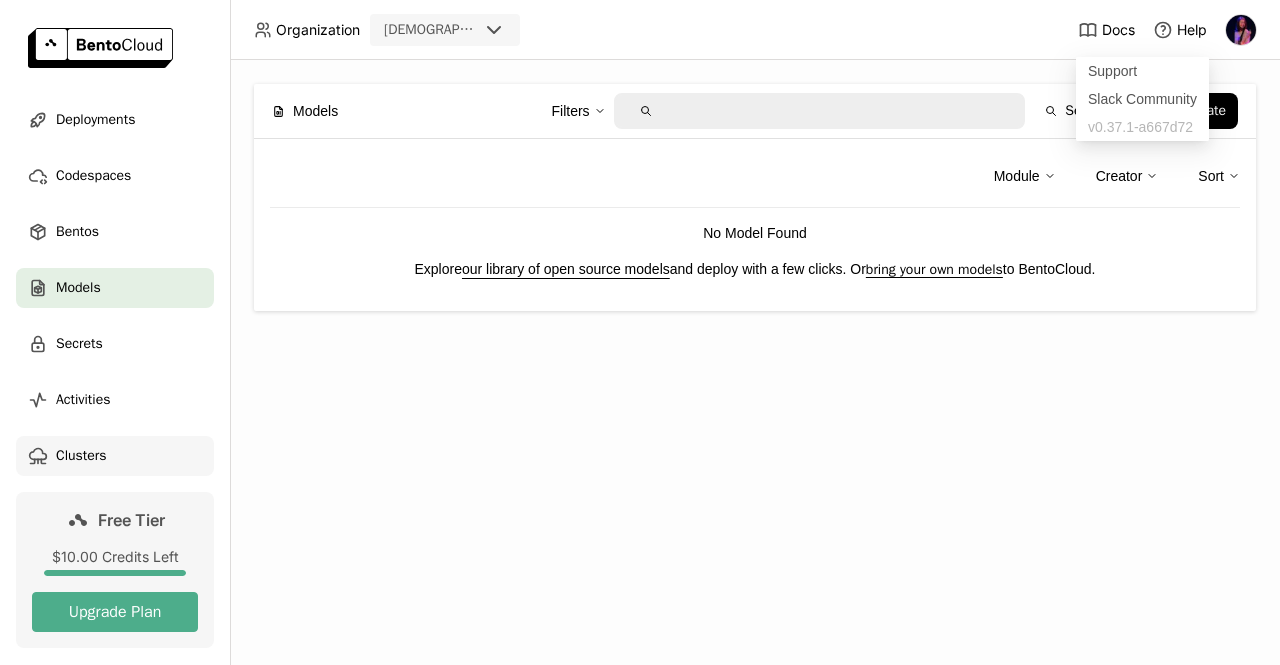 scroll, scrollTop: 74, scrollLeft: 0, axis: vertical 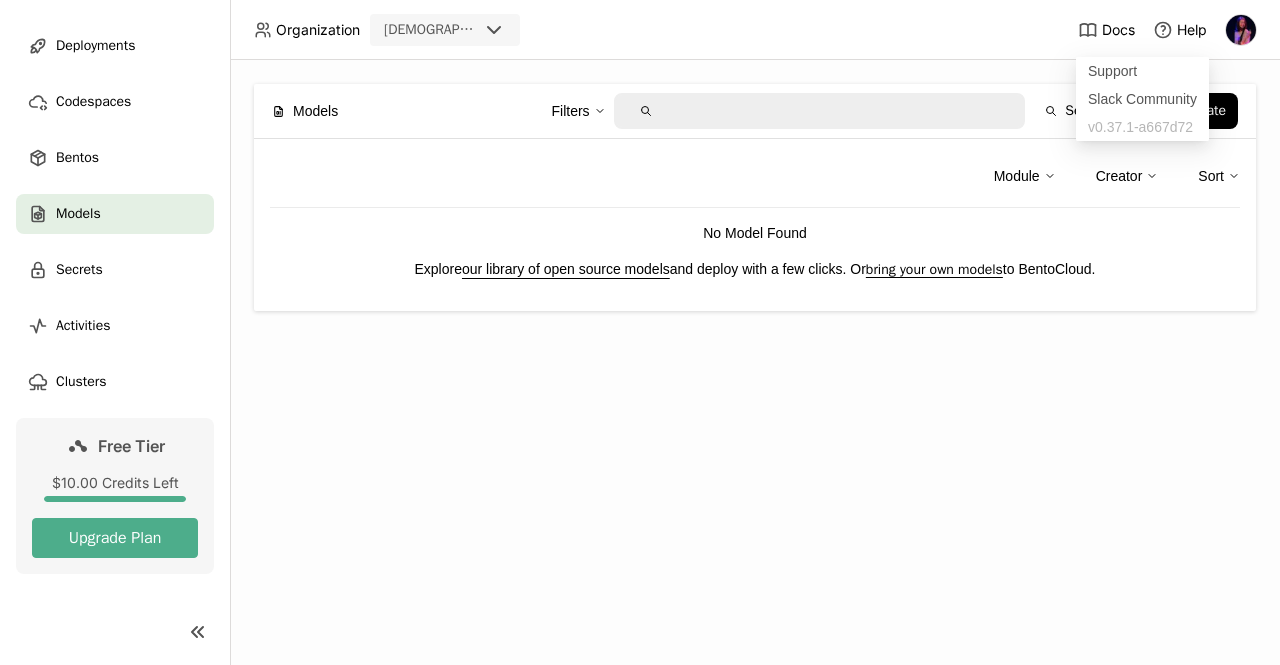 click at bounding box center [1241, 30] 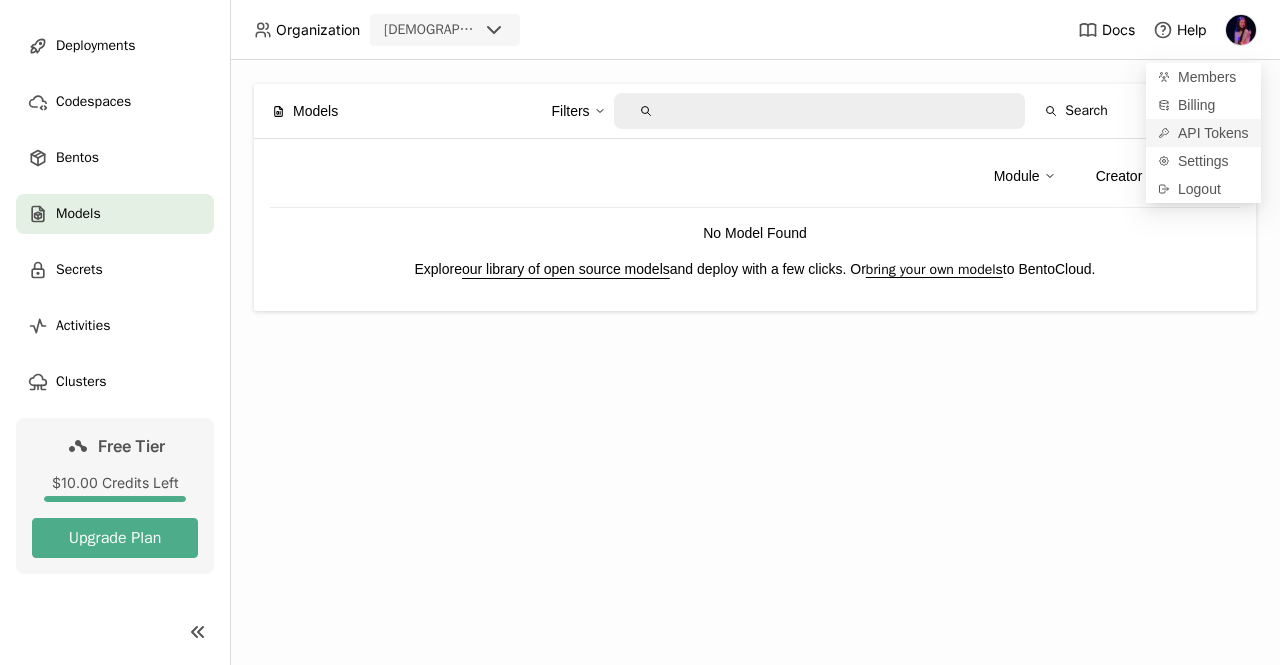 click on "API Tokens" at bounding box center (1213, 133) 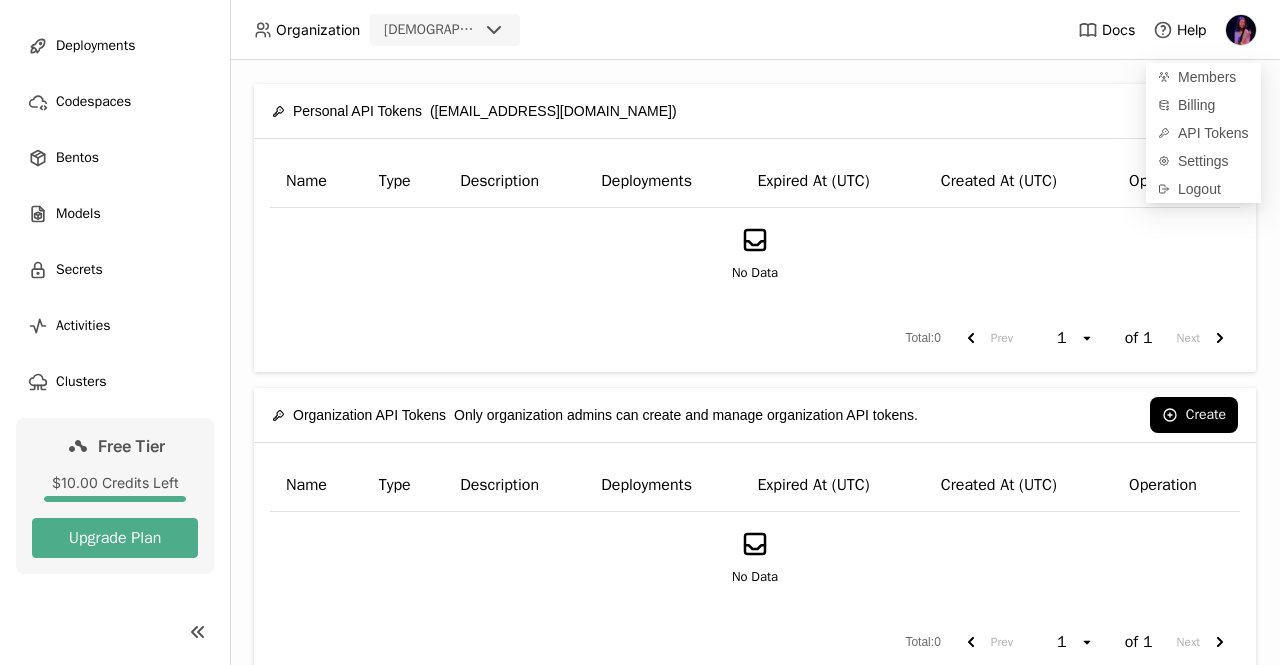 scroll, scrollTop: 49, scrollLeft: 0, axis: vertical 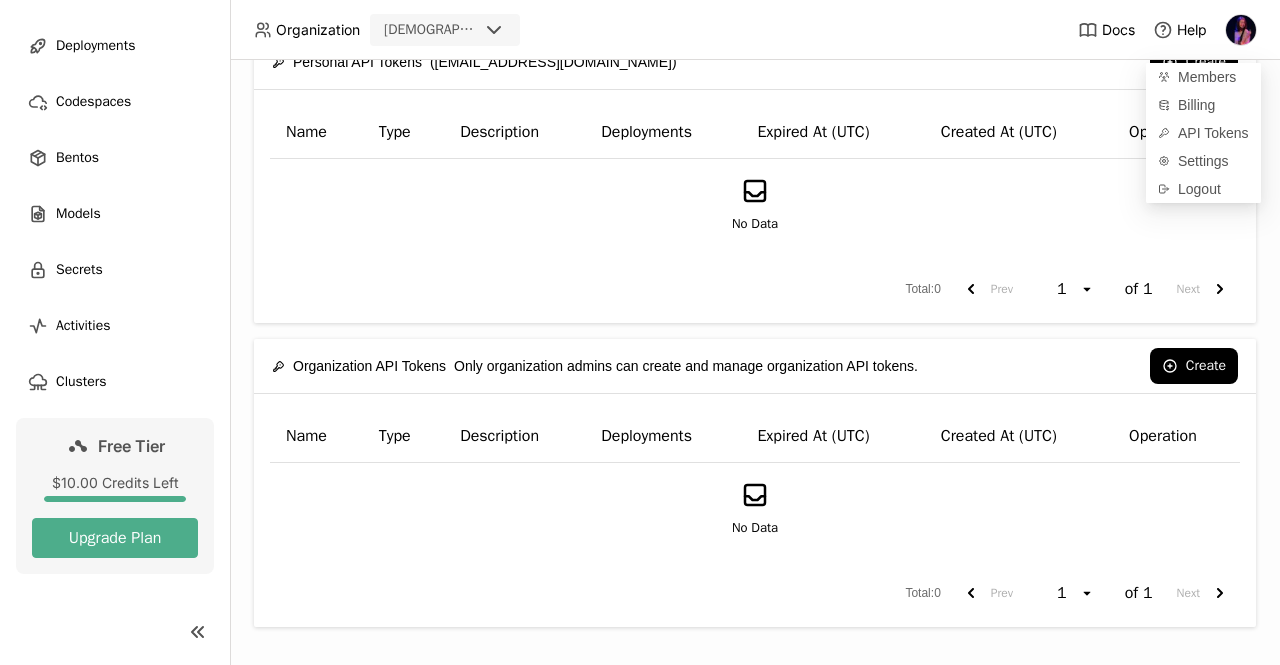 click on "Total :  0 Prev 1 open of 1 Next" at bounding box center [755, 289] 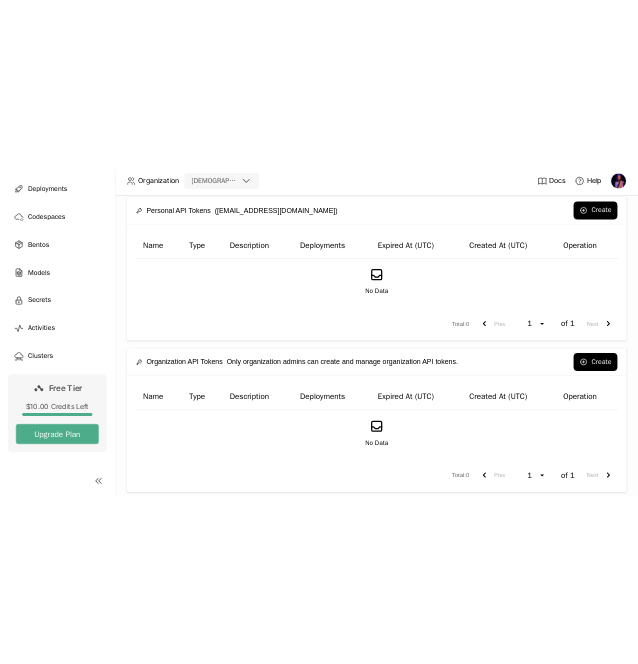 scroll, scrollTop: 0, scrollLeft: 0, axis: both 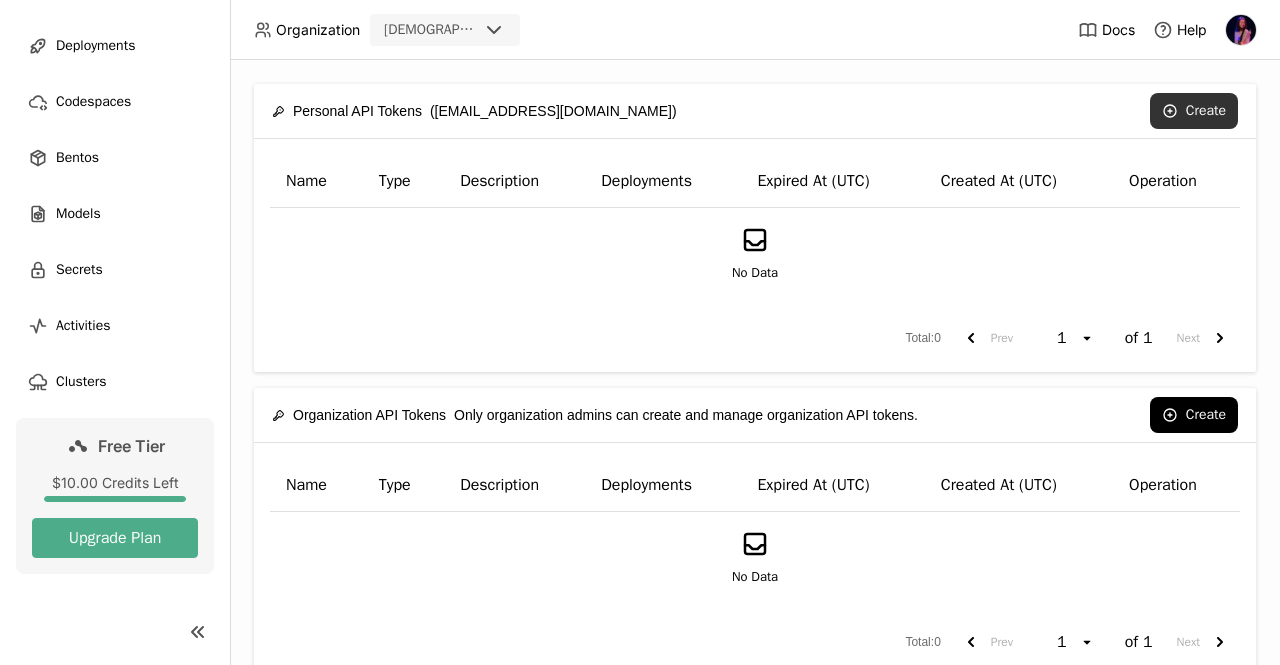 click on "Create" at bounding box center (1194, 111) 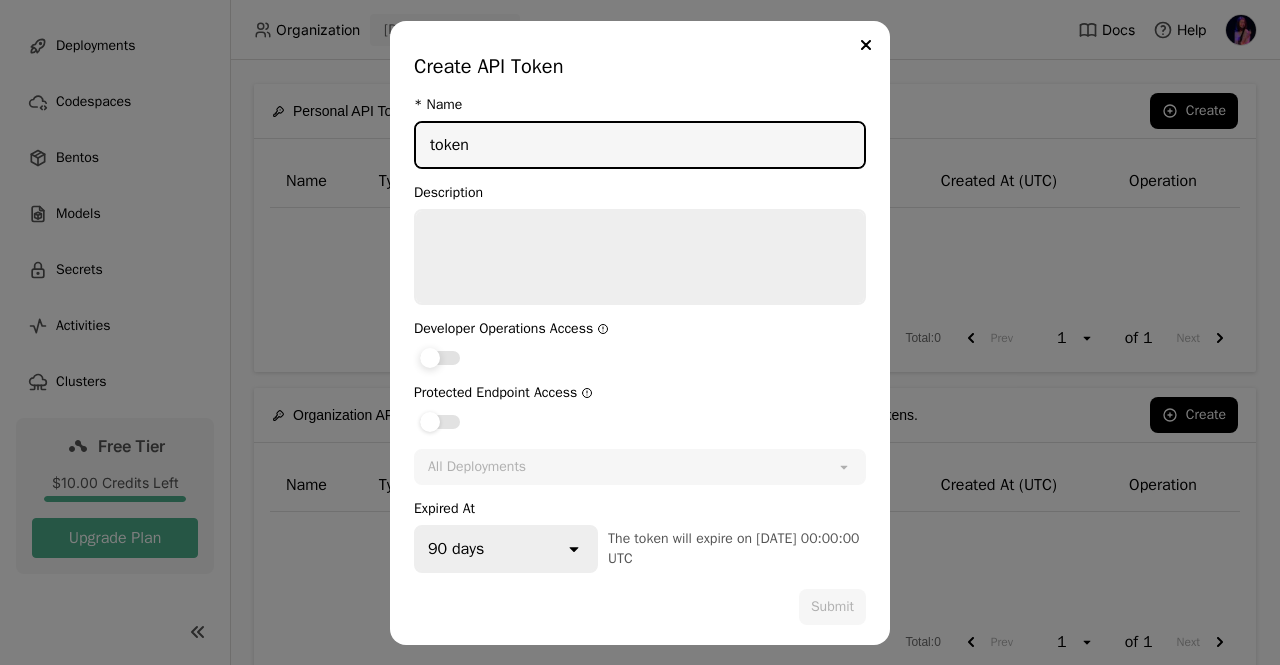 type on "token" 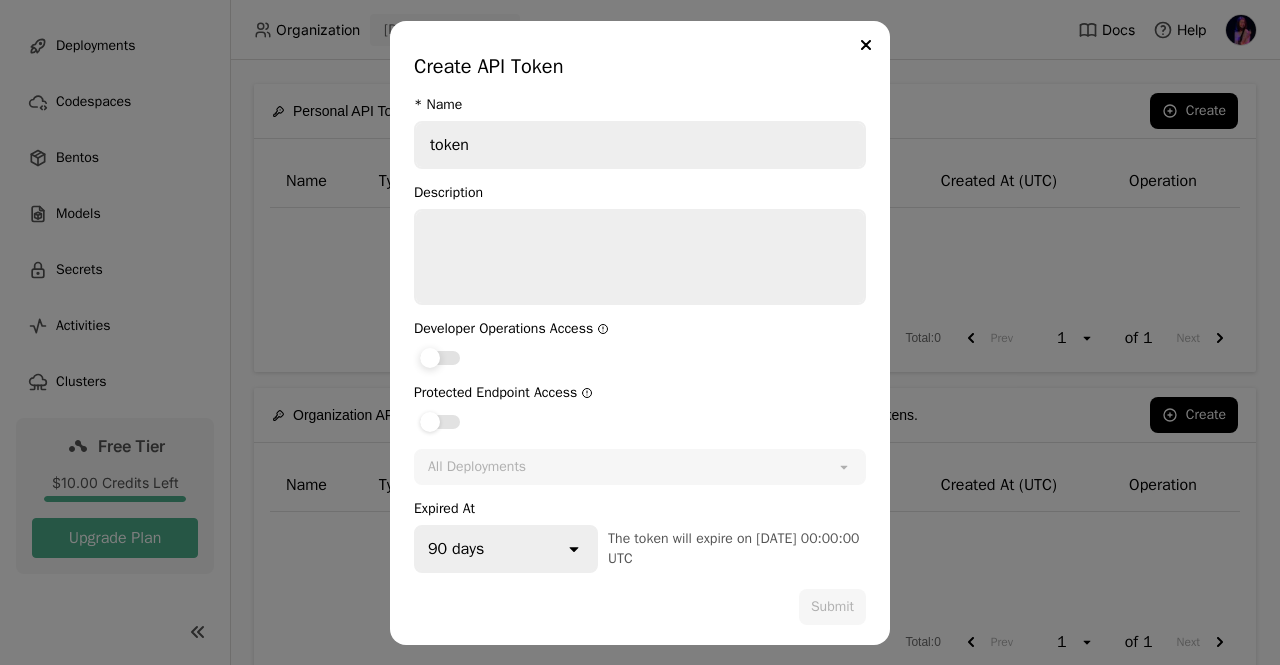 click at bounding box center (430, 358) 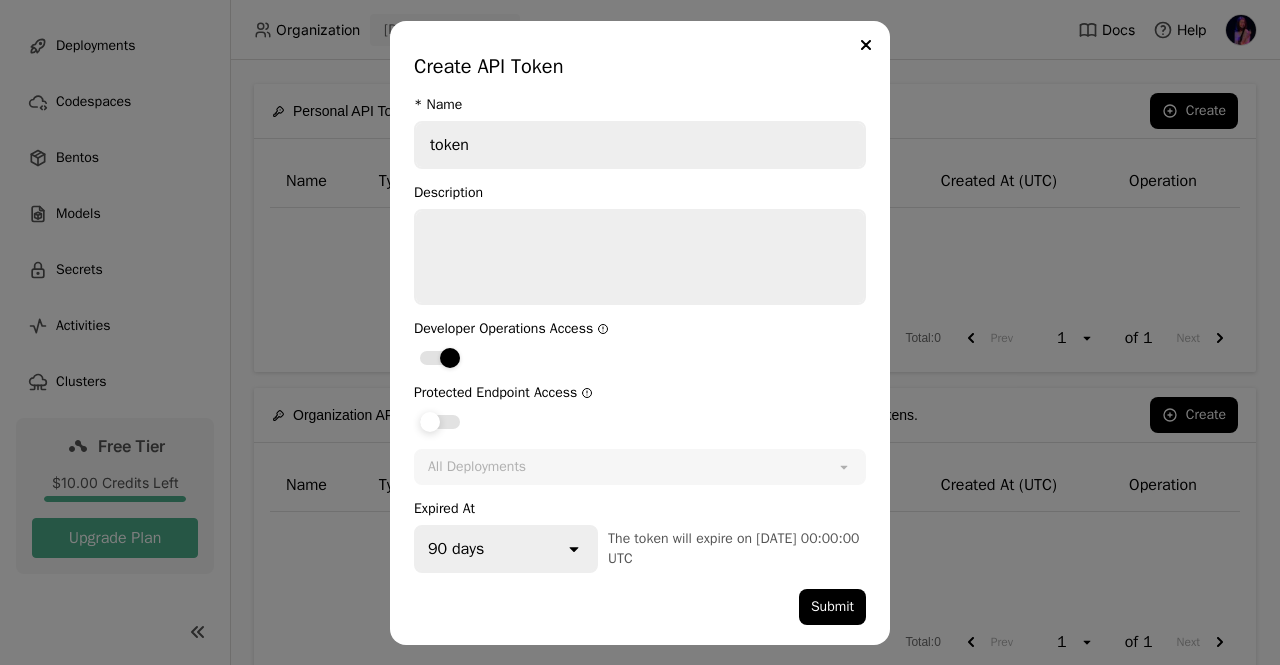 click at bounding box center [430, 422] 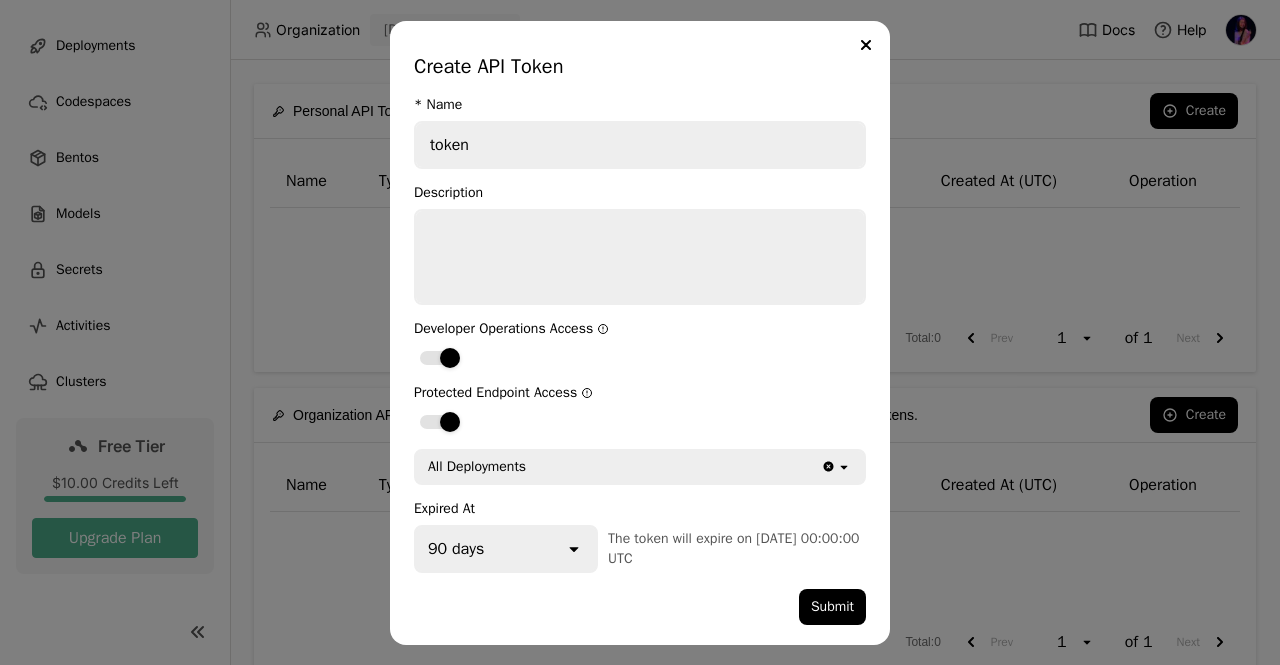 click on "All Deployments Clear value open" at bounding box center (640, 467) 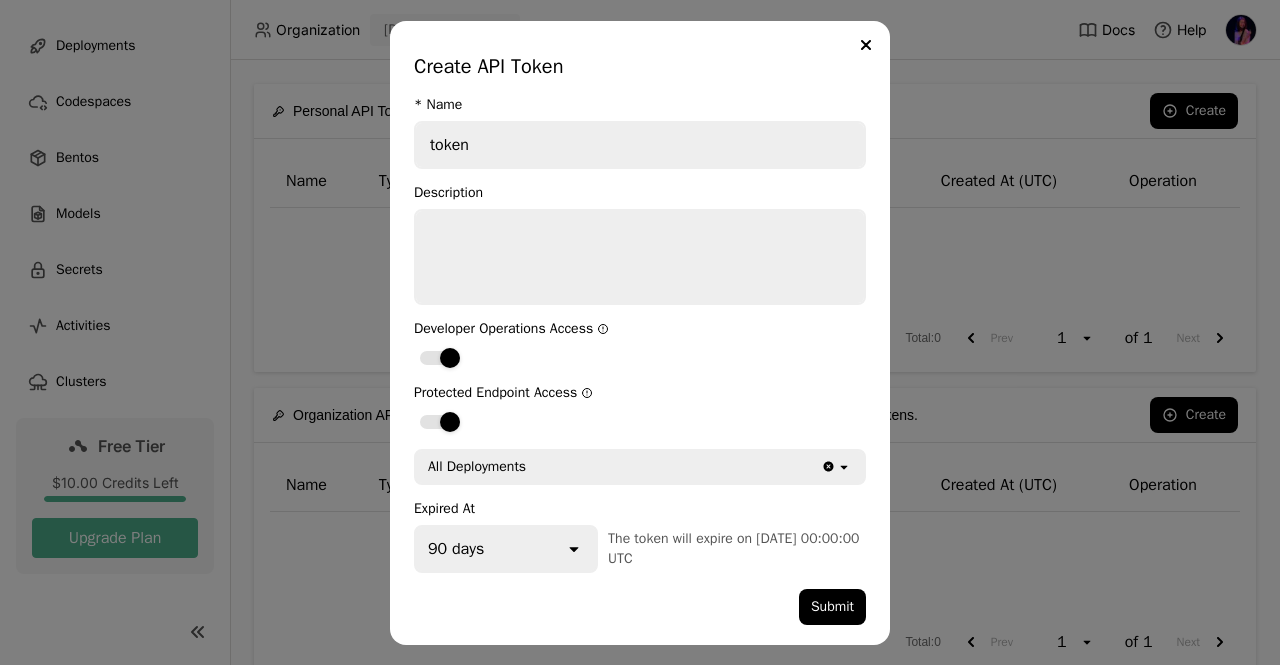 click on "All Deployments" at bounding box center (618, 467) 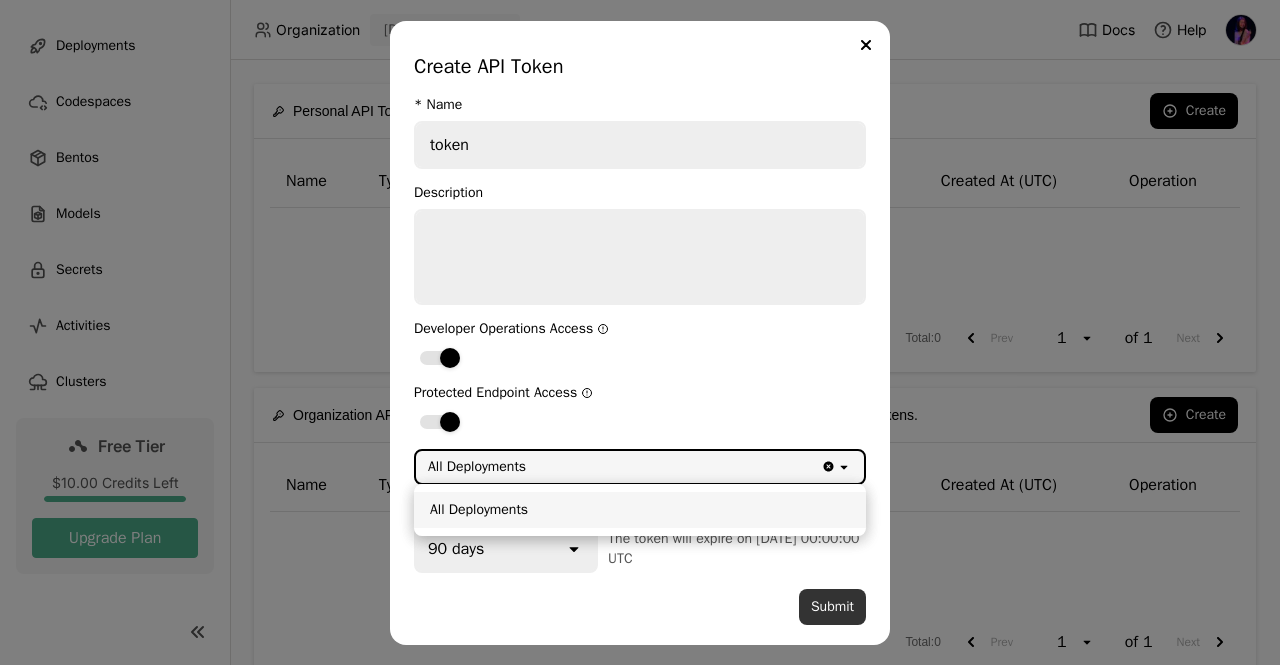 click on "Submit" at bounding box center (832, 607) 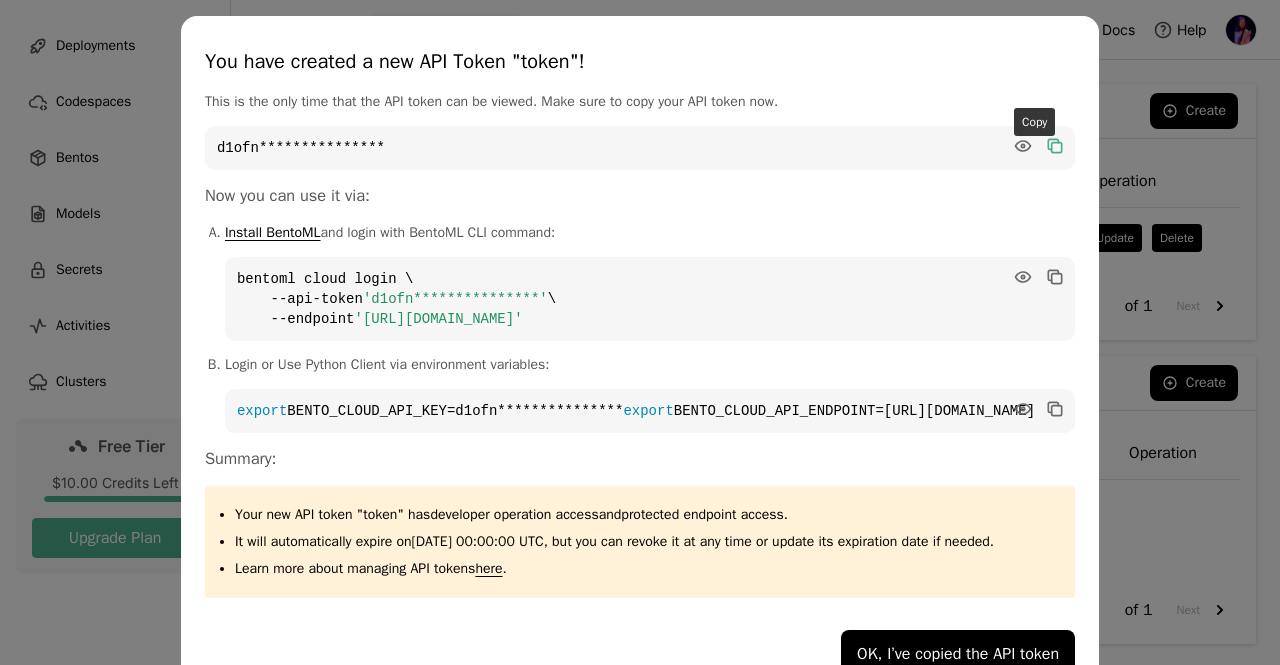 click 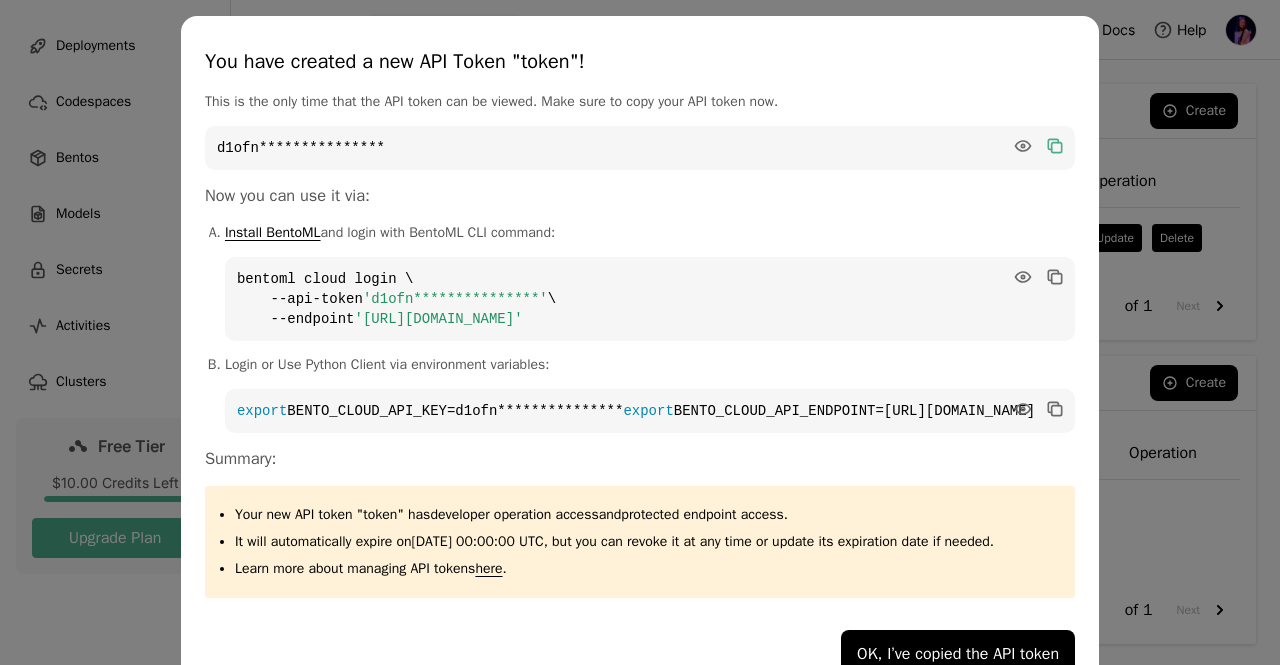 click on "**********" at bounding box center (640, 353) 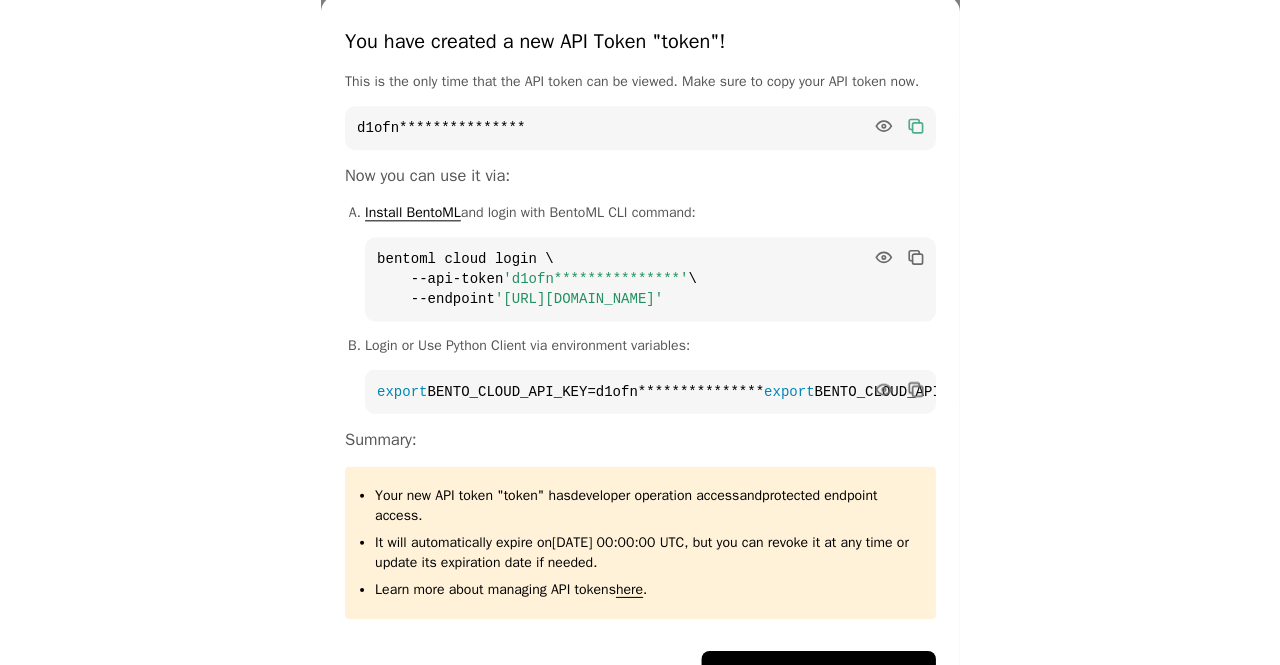 scroll, scrollTop: 0, scrollLeft: 0, axis: both 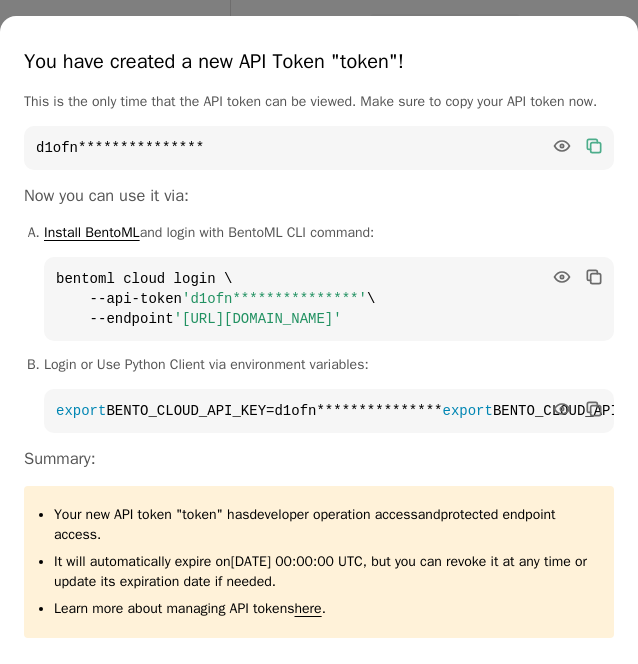 click on "**********" at bounding box center [319, 373] 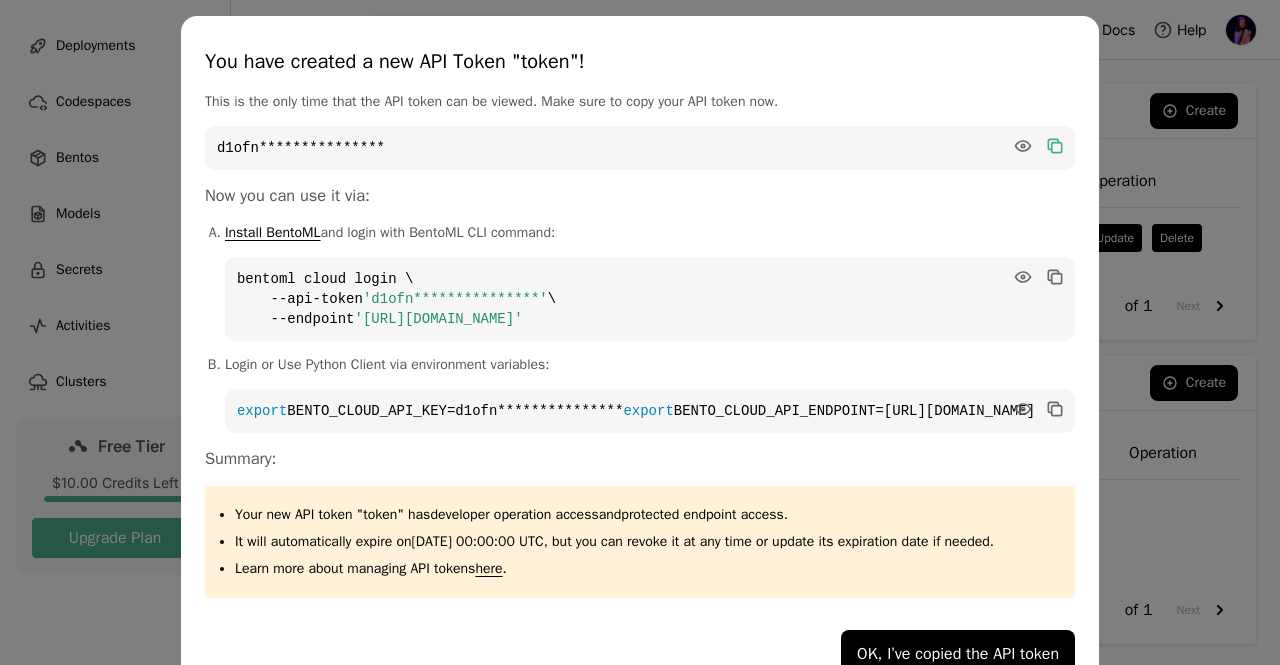 scroll, scrollTop: 60, scrollLeft: 0, axis: vertical 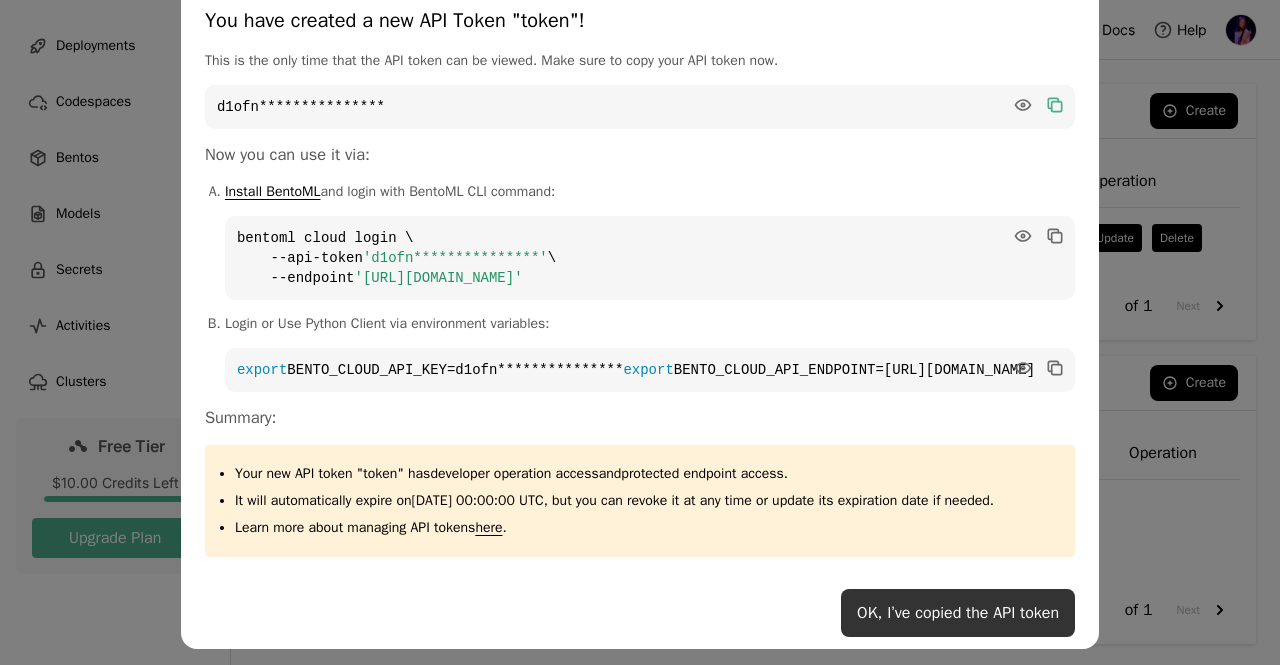 click on "OK, I’ve copied the API token" at bounding box center (958, 613) 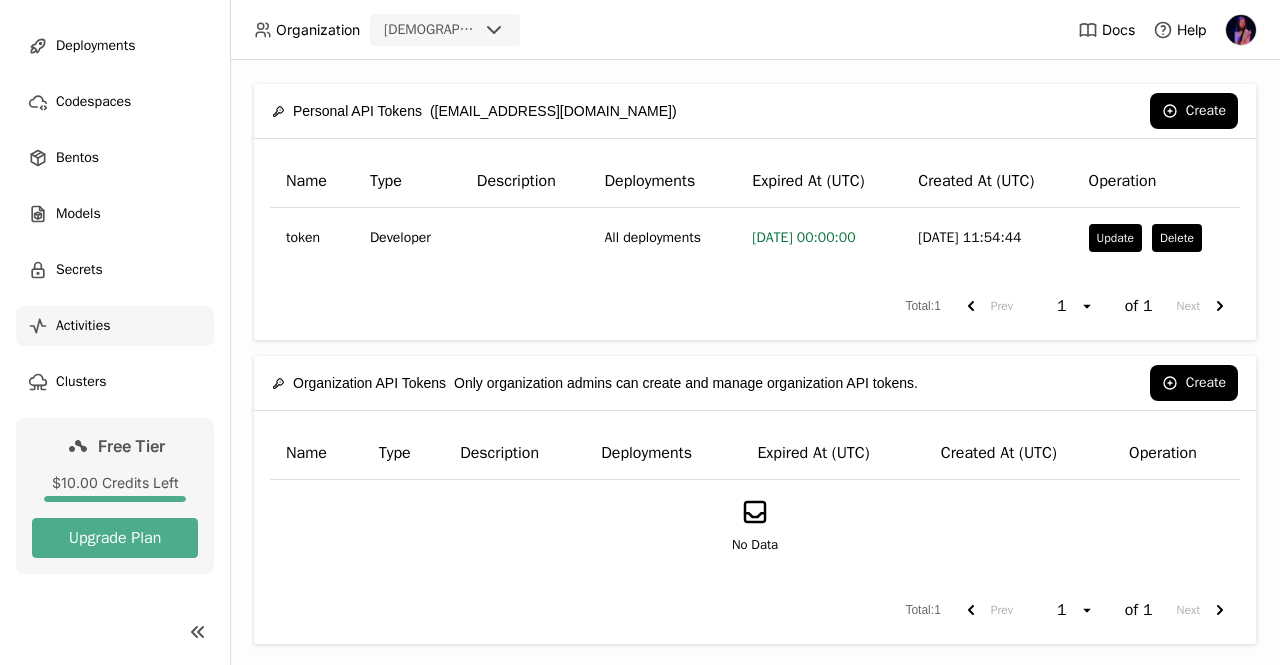 click on "Activities" at bounding box center (83, 326) 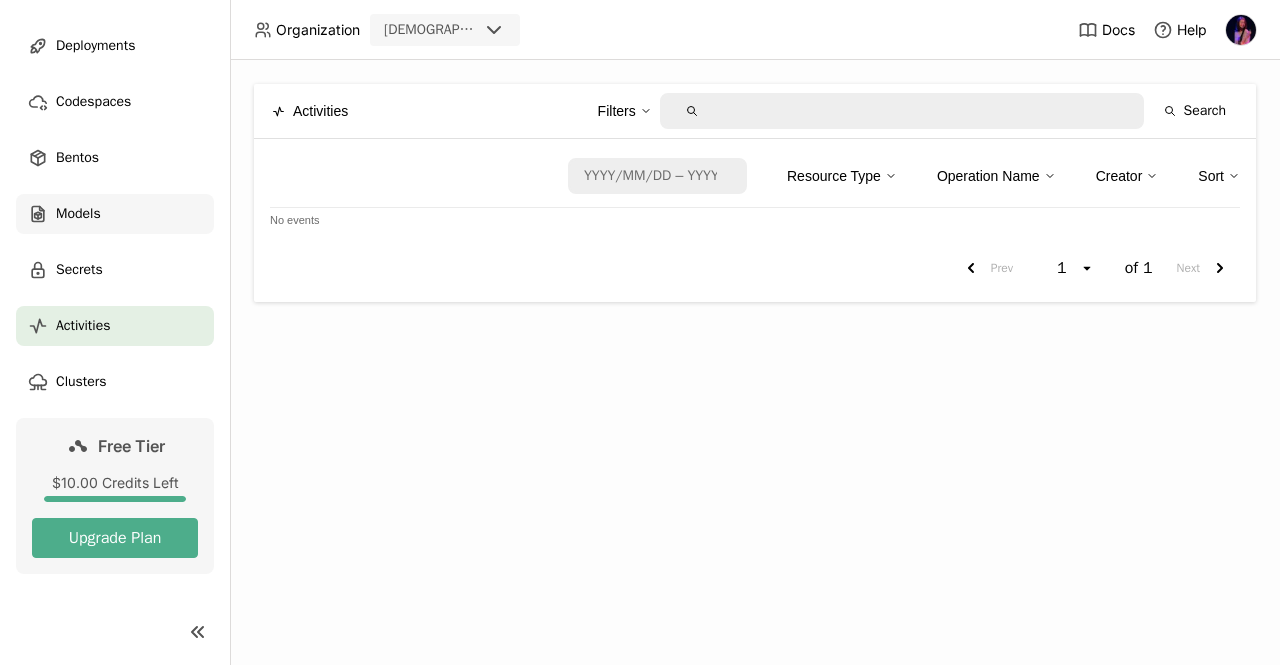 click on "Models" at bounding box center [115, 214] 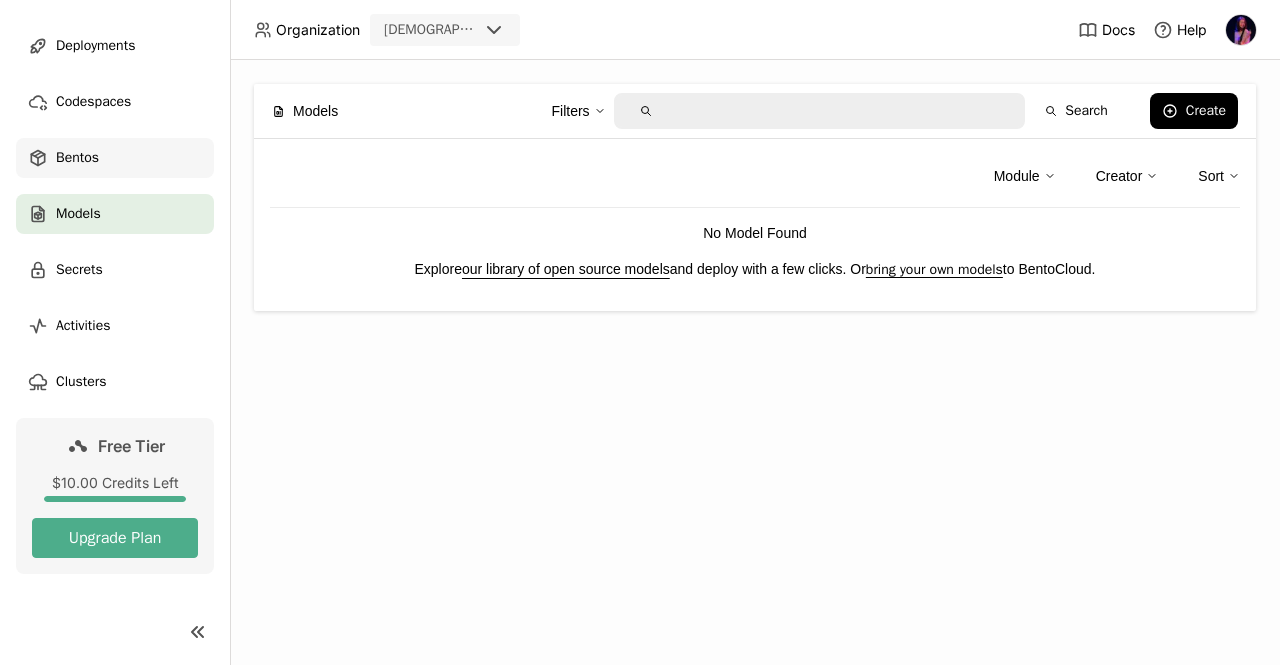 click on "Bentos" at bounding box center (77, 158) 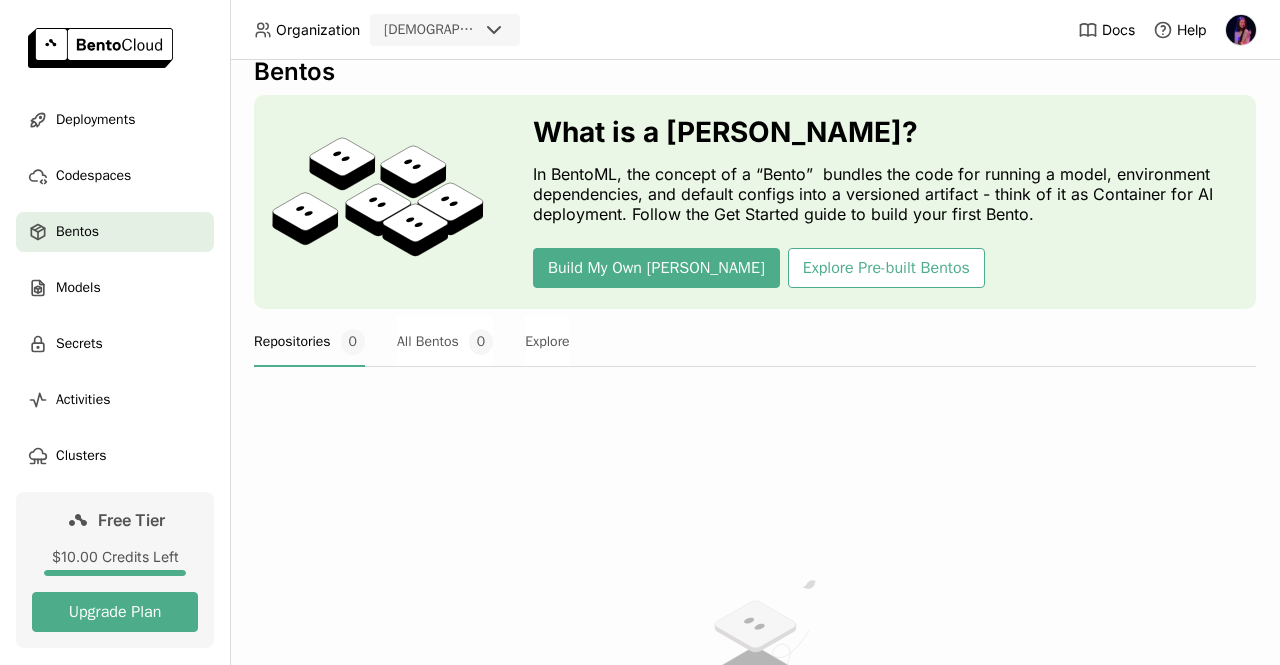 scroll, scrollTop: 28, scrollLeft: 0, axis: vertical 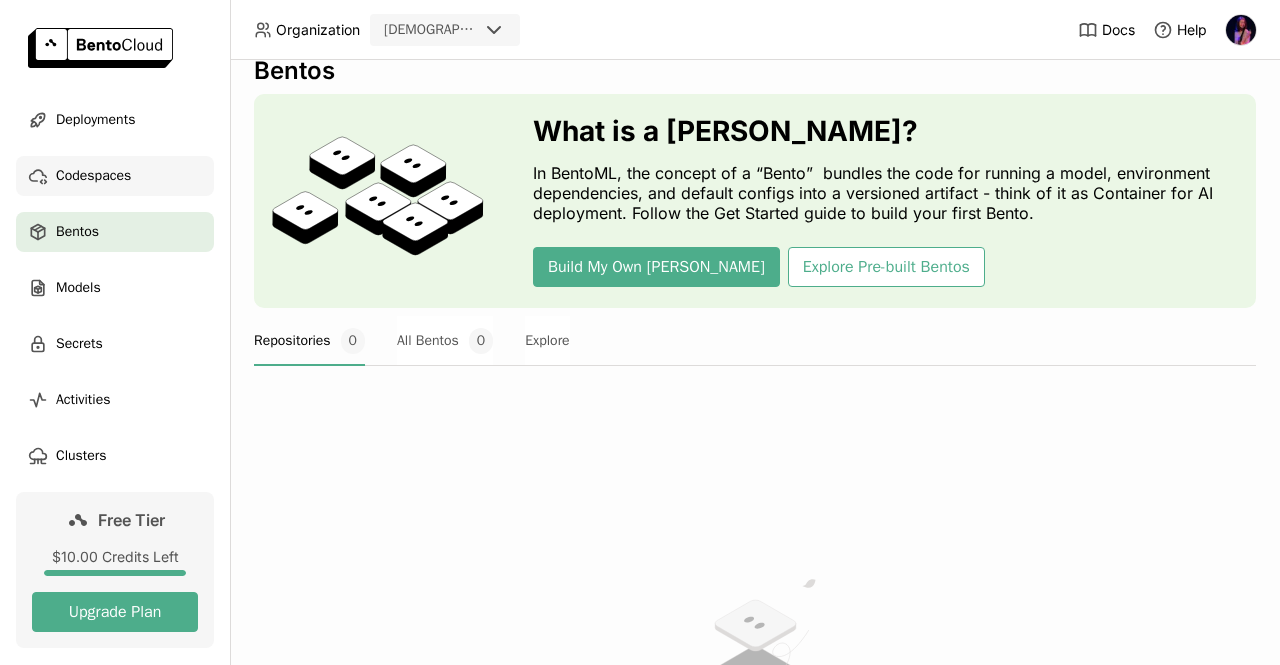 click on "Codespaces" at bounding box center [115, 176] 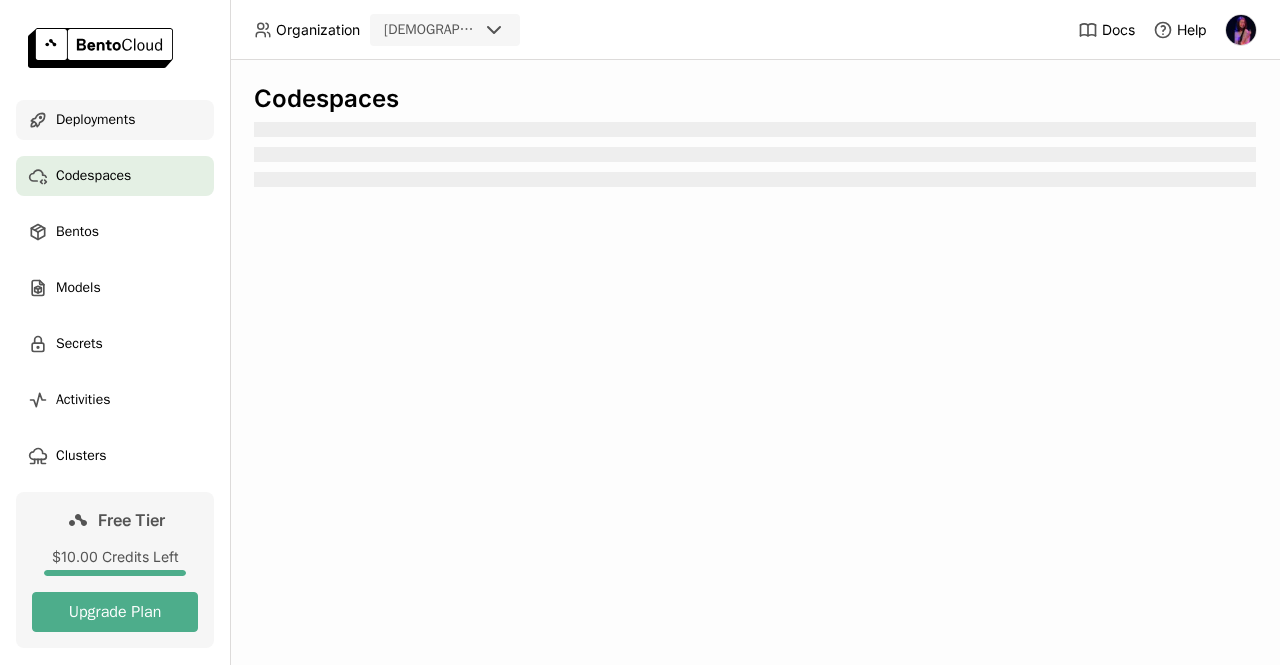 click on "Deployments" at bounding box center [95, 120] 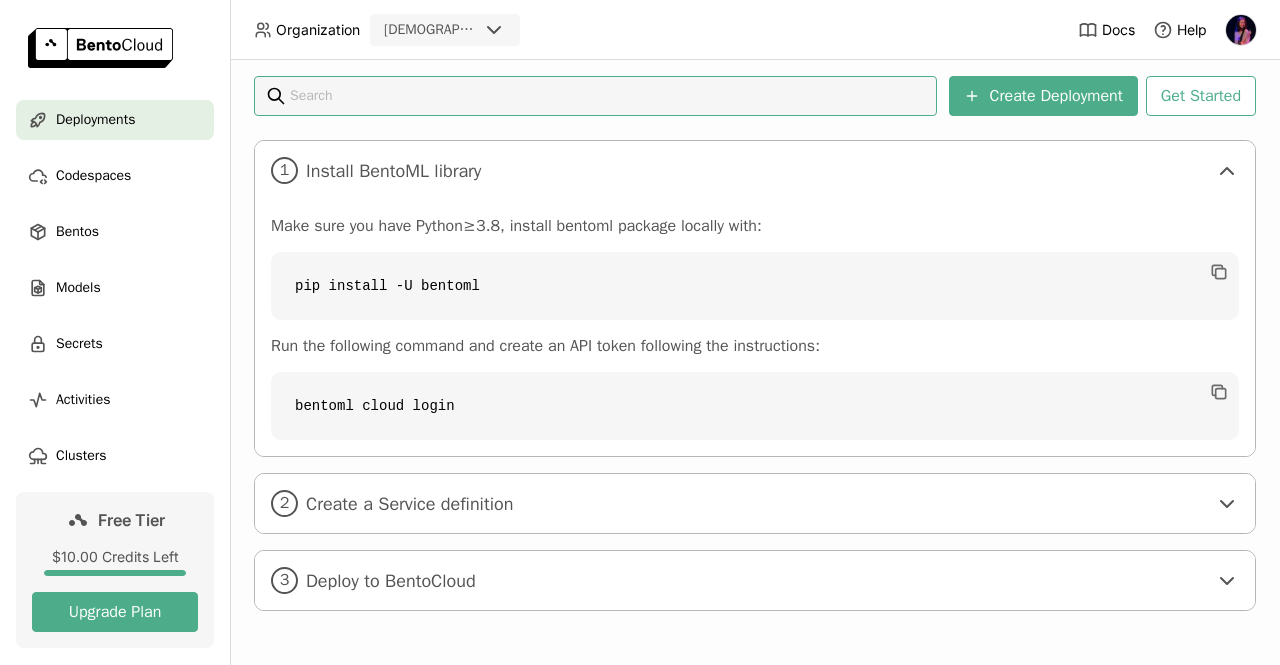 scroll, scrollTop: 294, scrollLeft: 0, axis: vertical 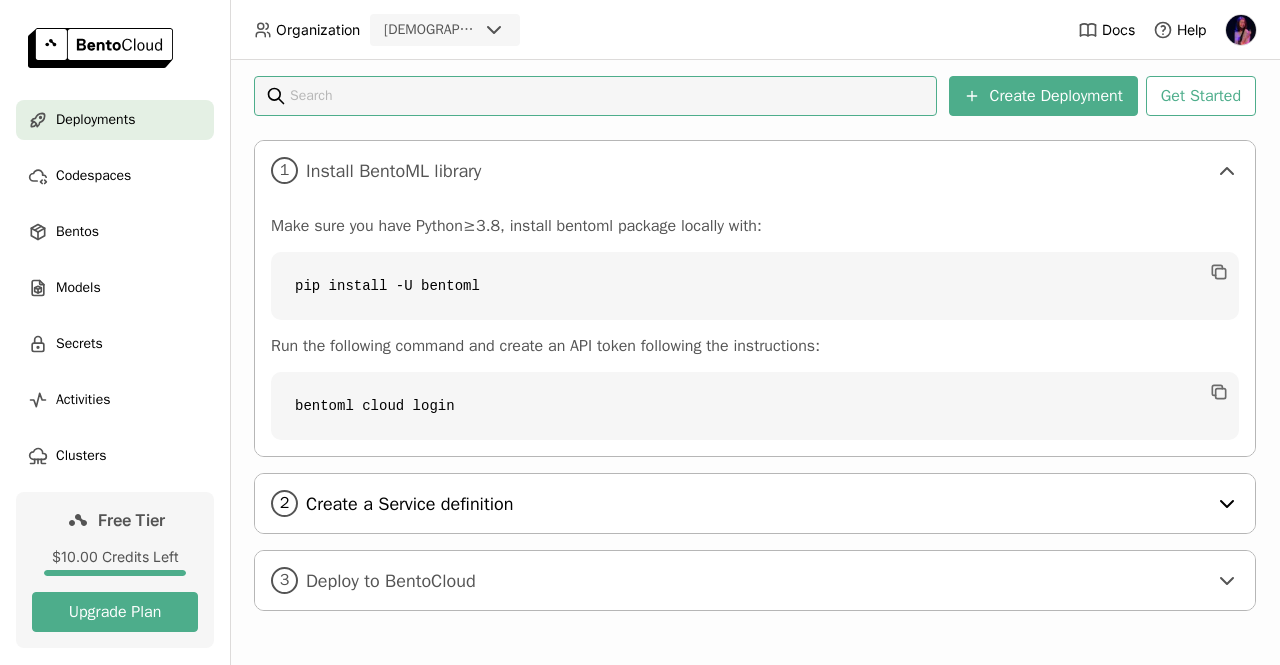 click on "Create a Service definition" at bounding box center [756, 504] 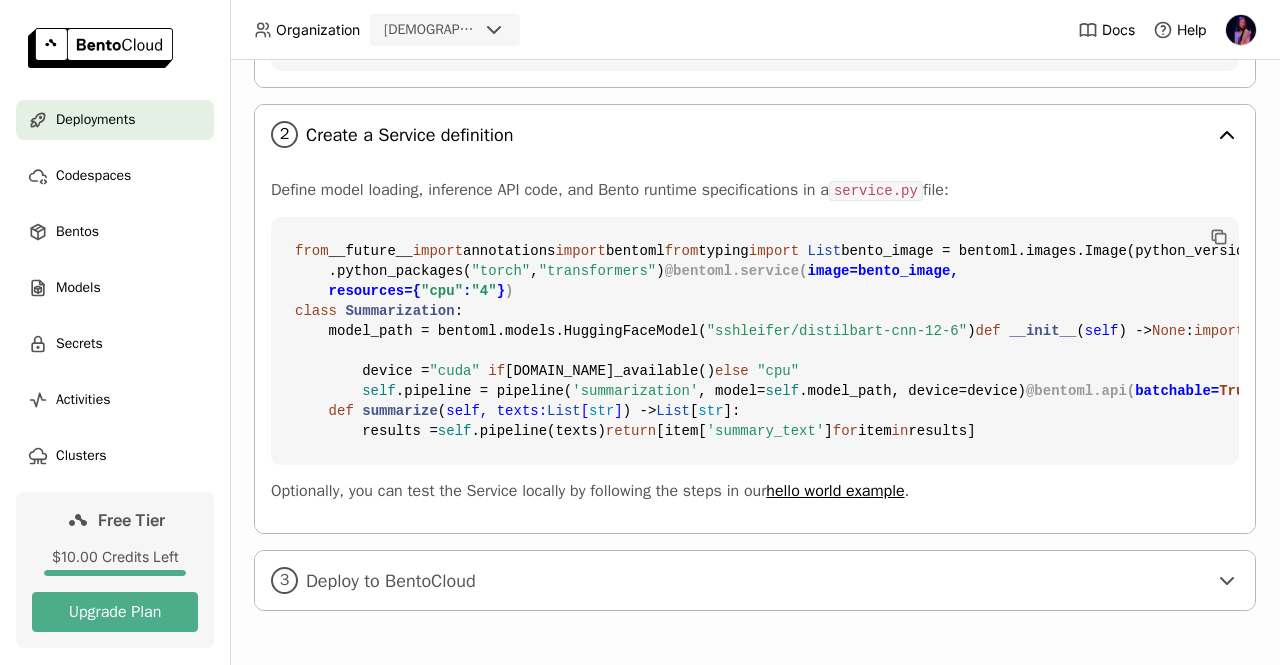 scroll, scrollTop: 1026, scrollLeft: 0, axis: vertical 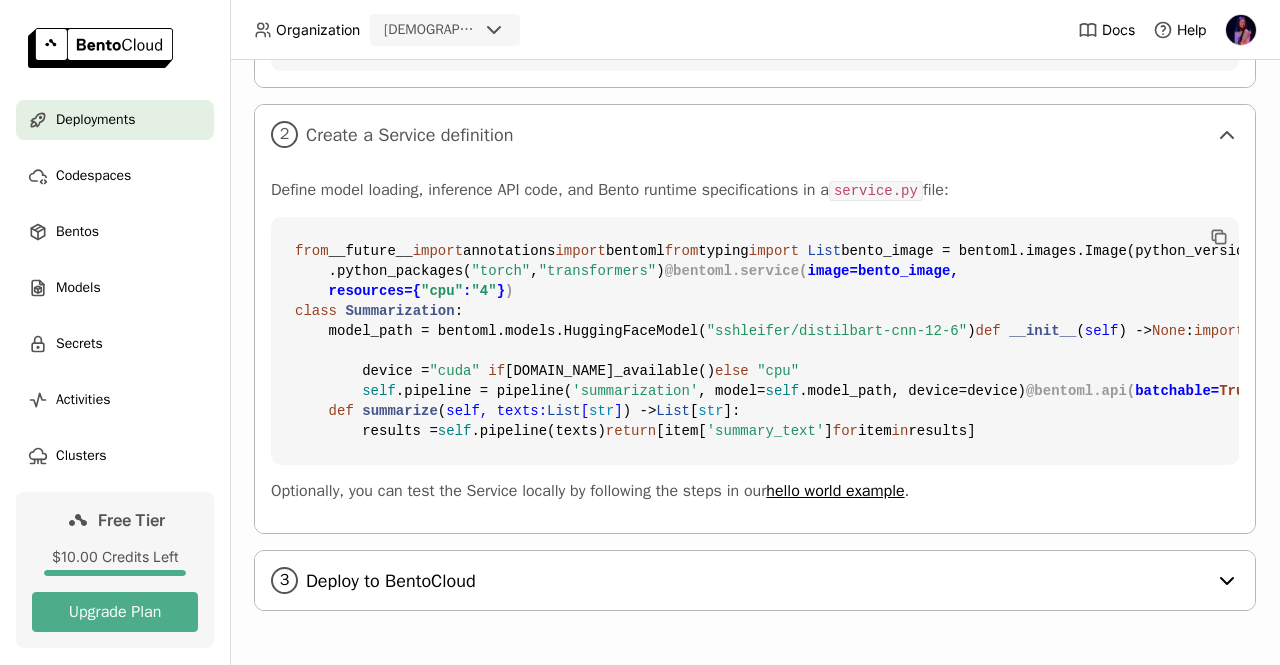 click on "3 Deploy to BentoCloud" at bounding box center (755, 580) 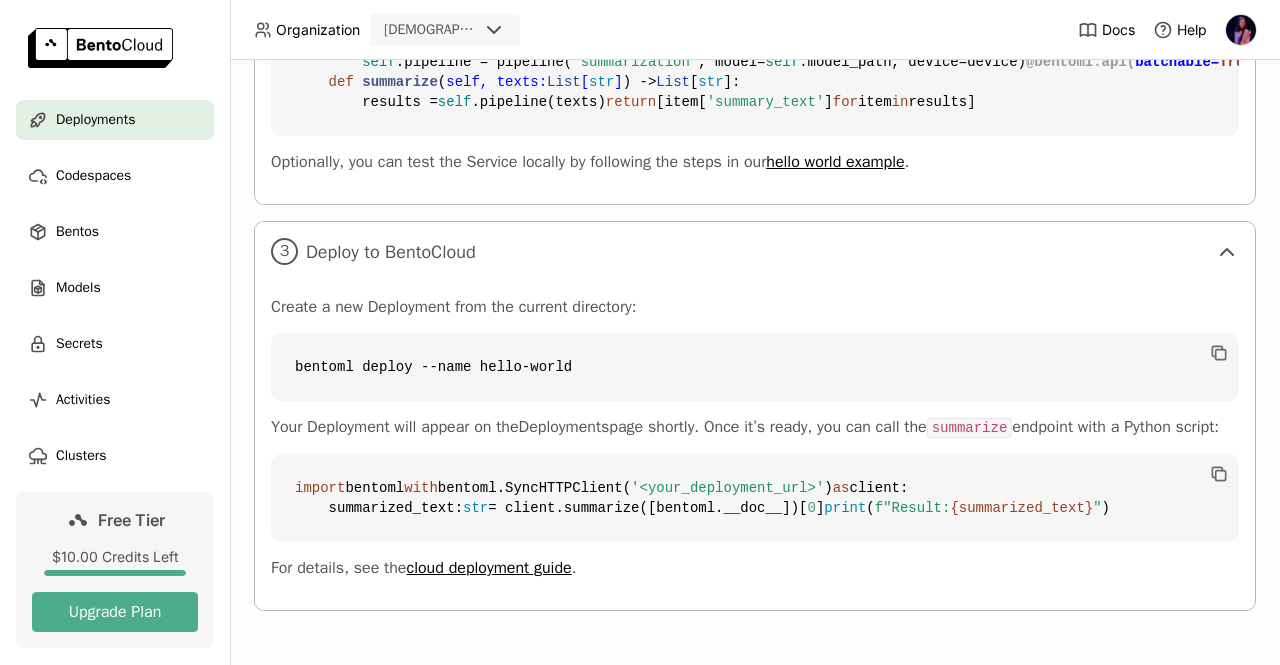 scroll, scrollTop: 1308, scrollLeft: 13, axis: both 